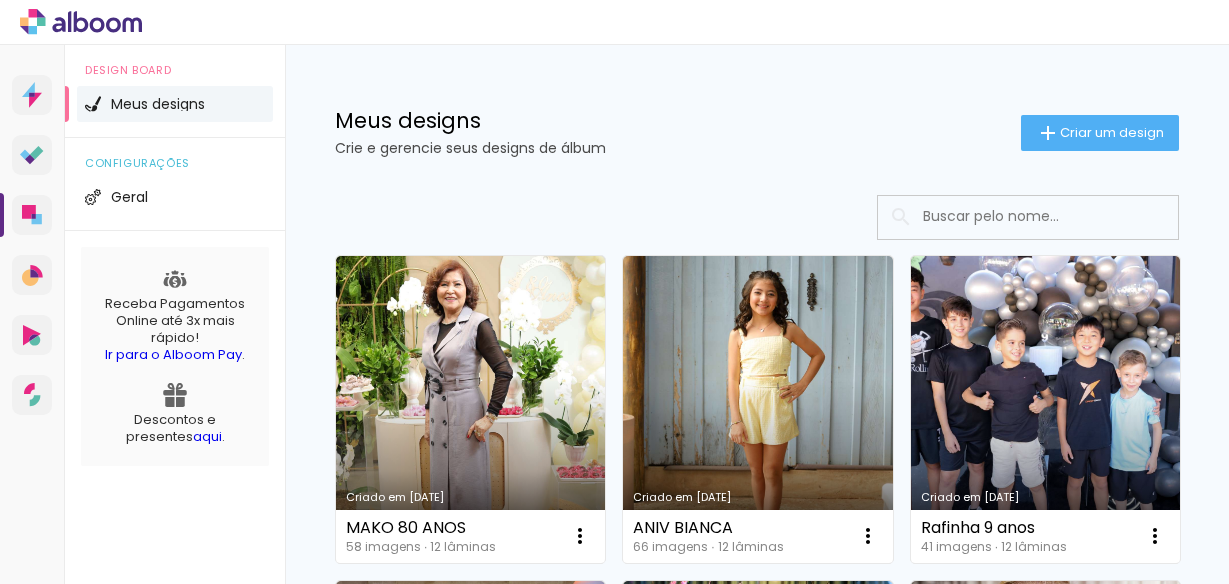 scroll, scrollTop: 0, scrollLeft: 0, axis: both 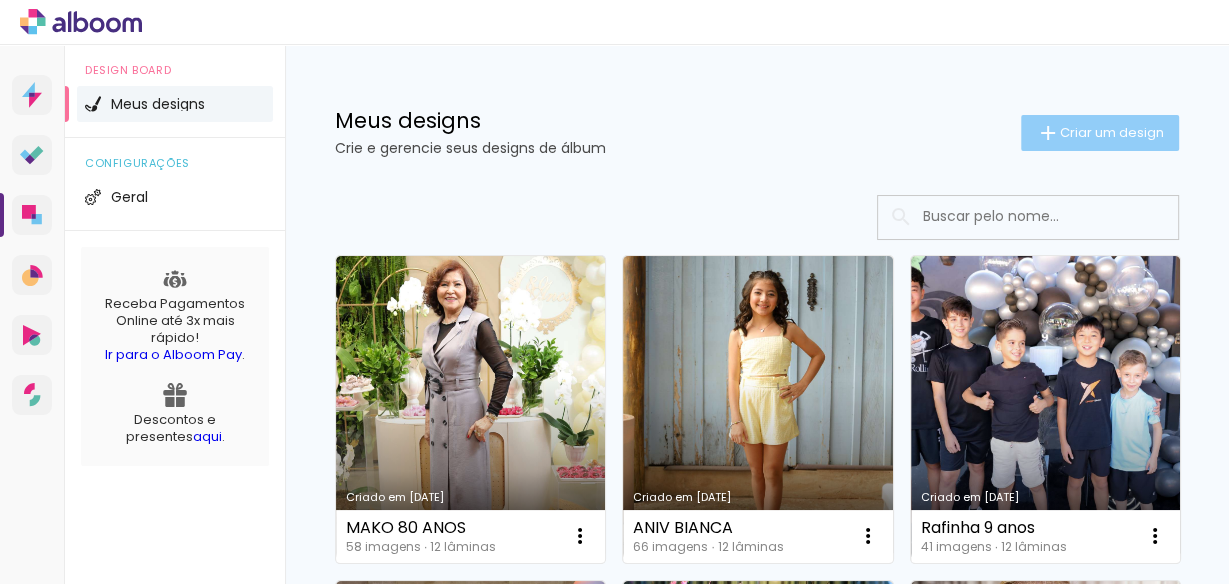 click on "Criar um design" 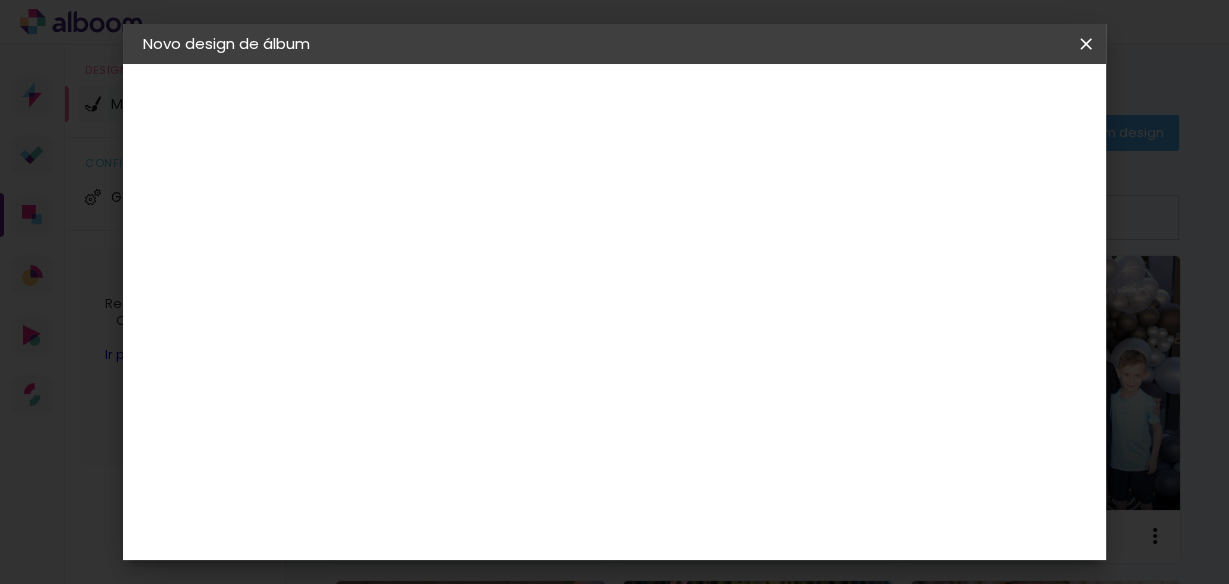 click at bounding box center (470, 268) 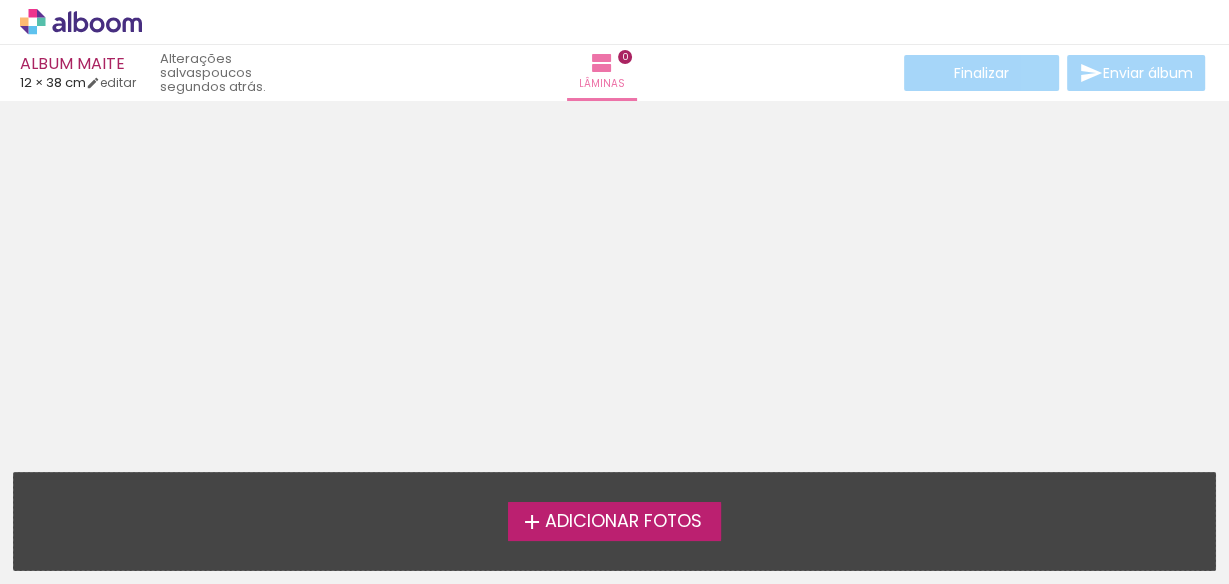 click on "Adicionar Fotos" at bounding box center [622, 522] 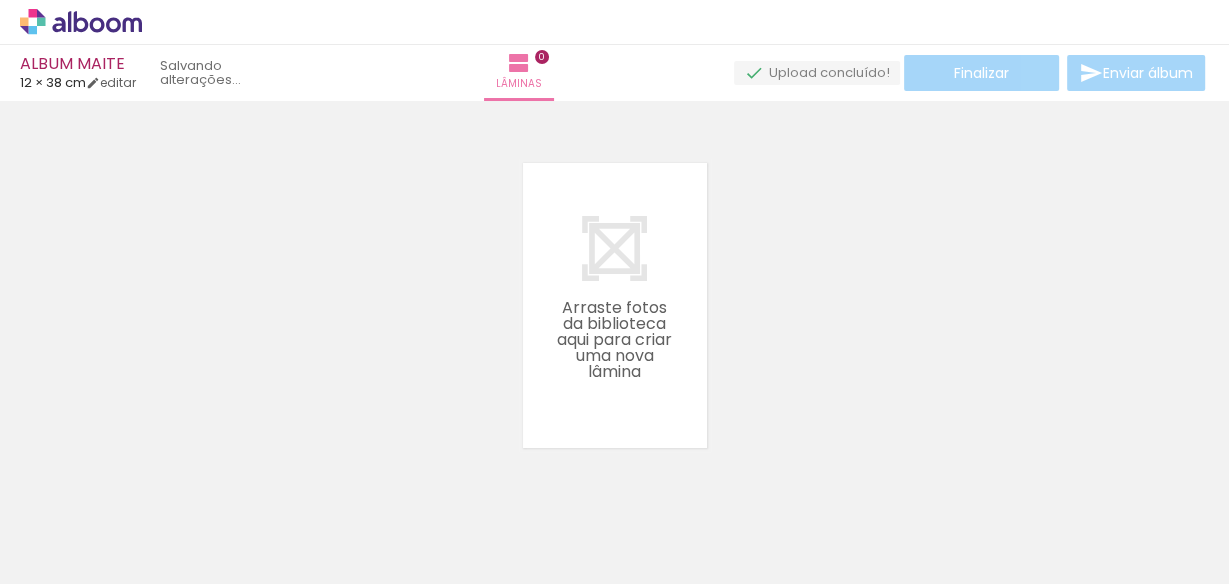 scroll, scrollTop: 25, scrollLeft: 0, axis: vertical 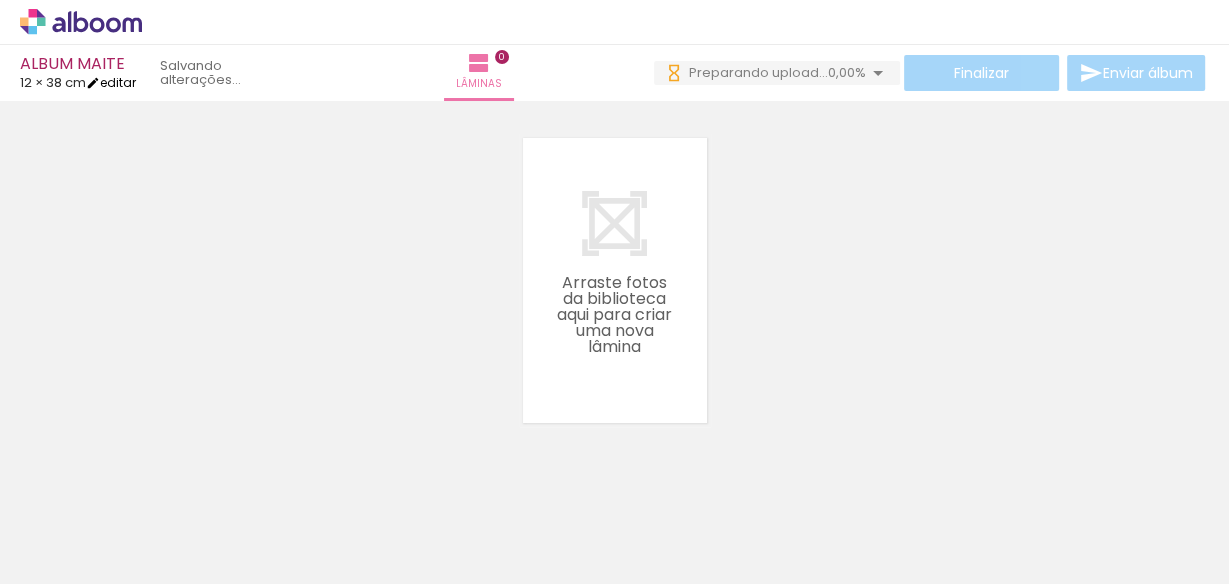 click at bounding box center [93, 83] 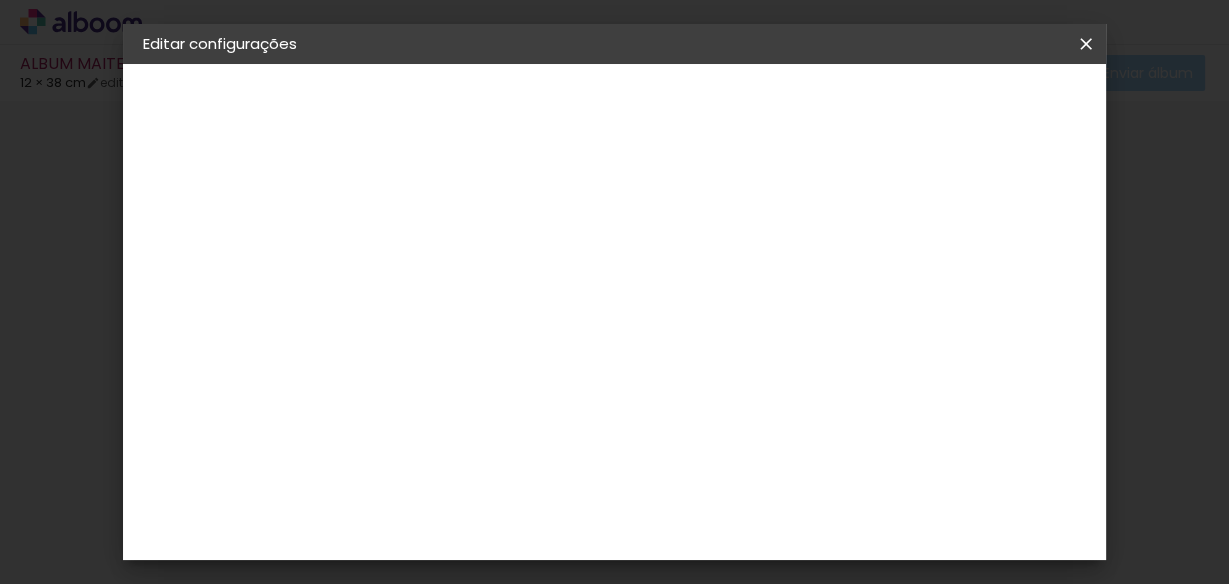scroll, scrollTop: 0, scrollLeft: 0, axis: both 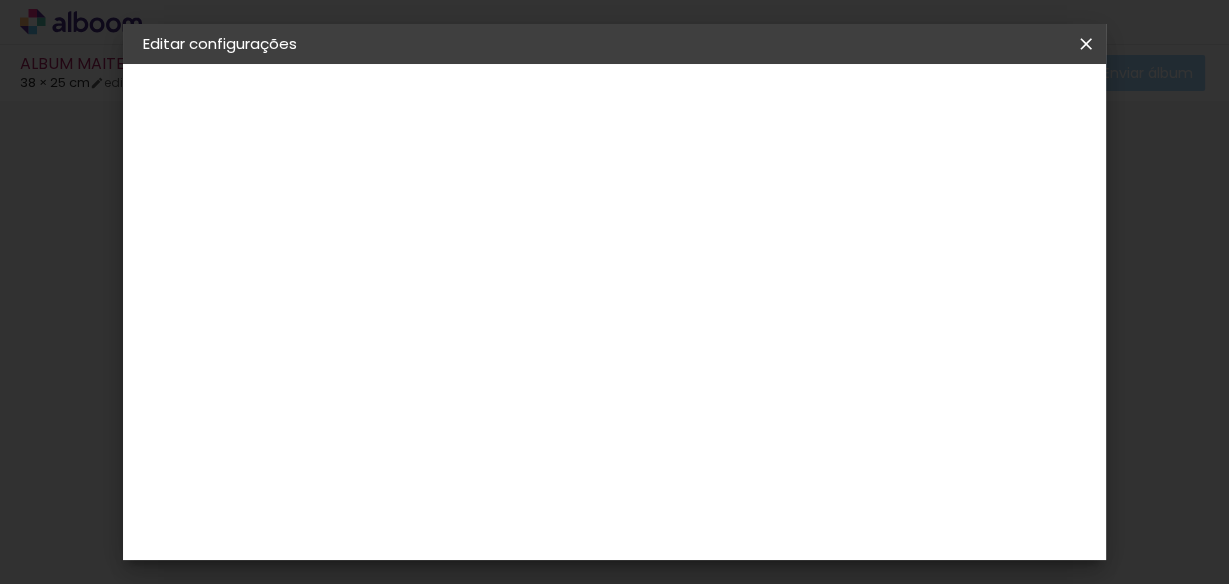 click on "Salvar configurações" at bounding box center (703, 113) 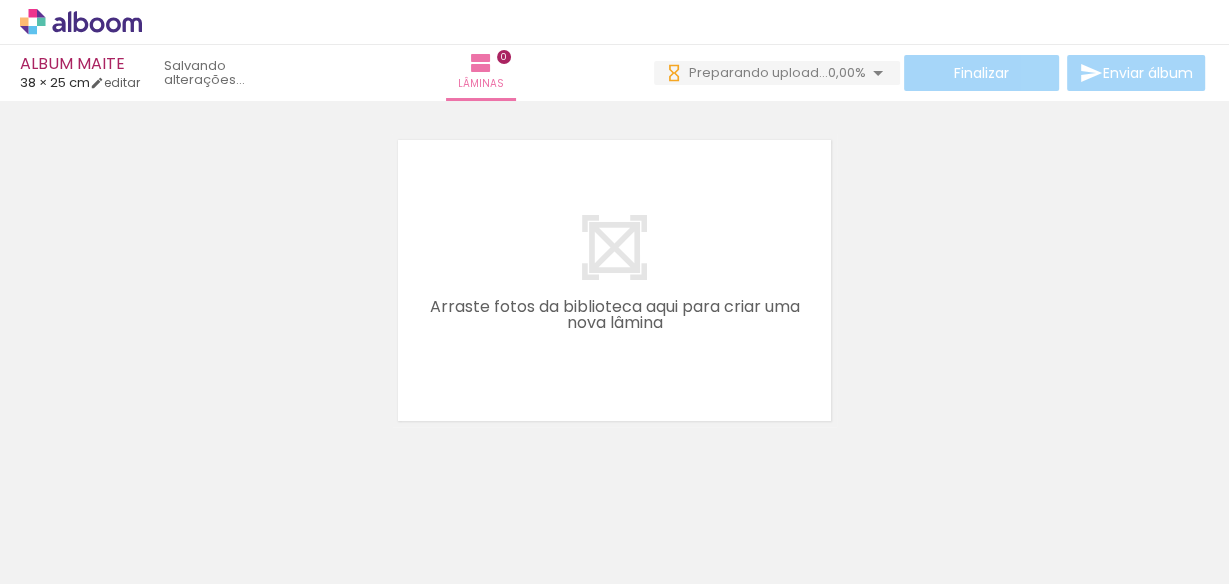 scroll, scrollTop: 0, scrollLeft: 0, axis: both 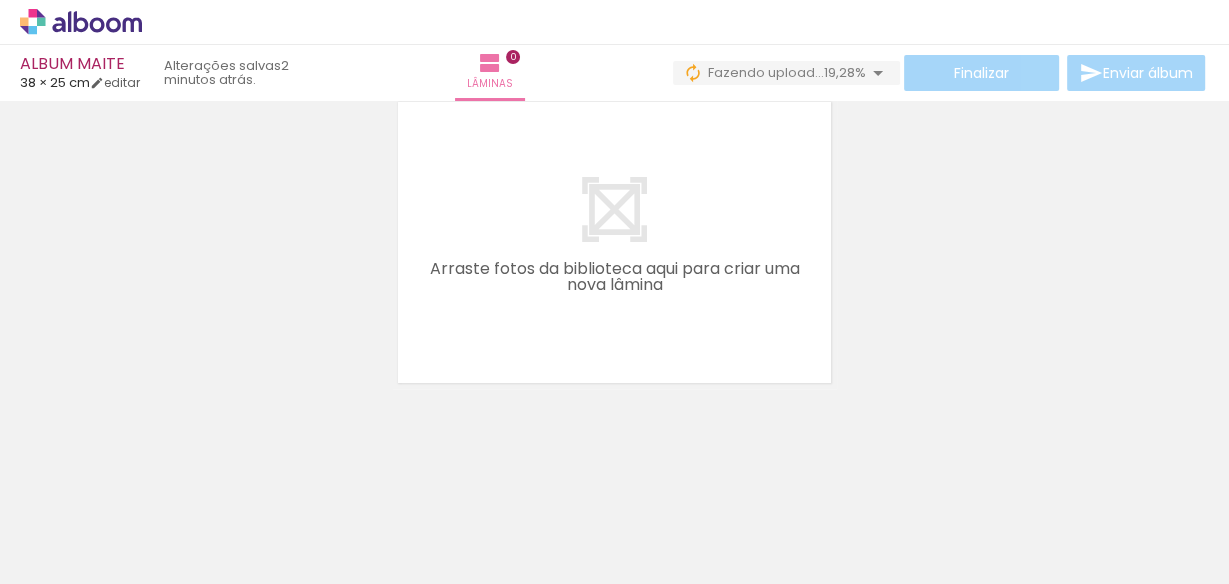 click at bounding box center [200, 516] 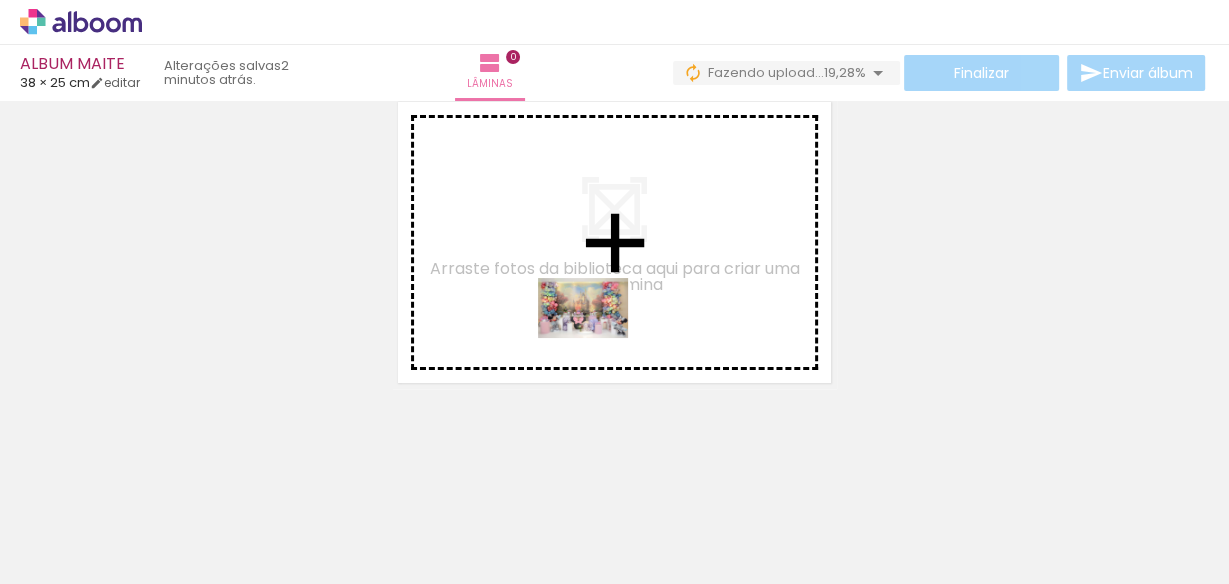 drag, startPoint x: 623, startPoint y: 518, endPoint x: 624, endPoint y: 358, distance: 160.00313 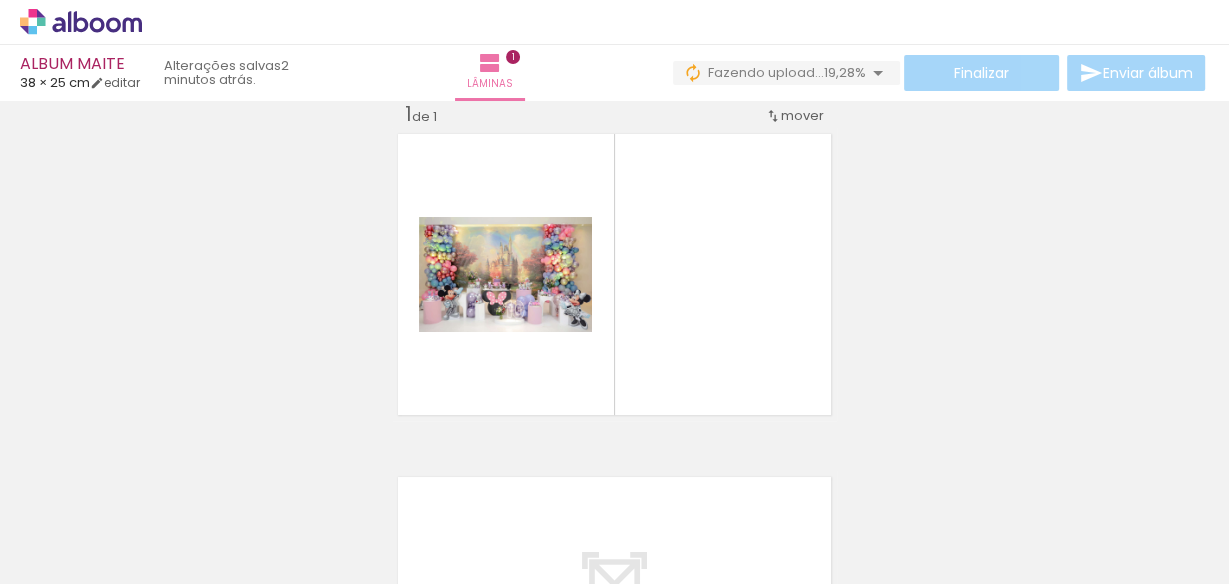 scroll, scrollTop: 25, scrollLeft: 0, axis: vertical 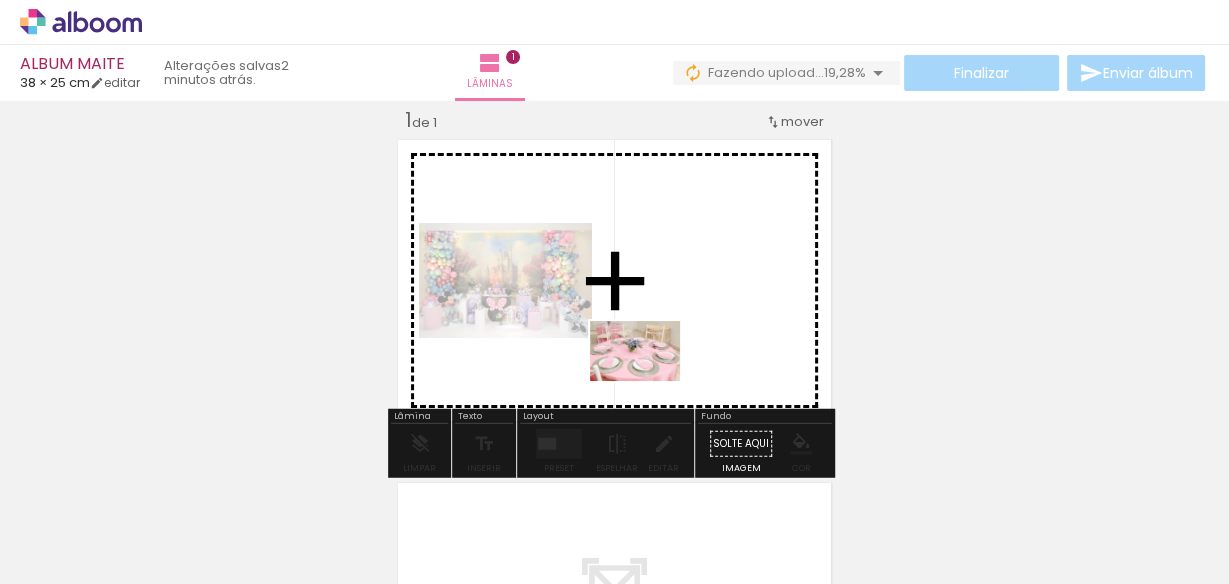 drag, startPoint x: 722, startPoint y: 512, endPoint x: 632, endPoint y: 356, distance: 180.09998 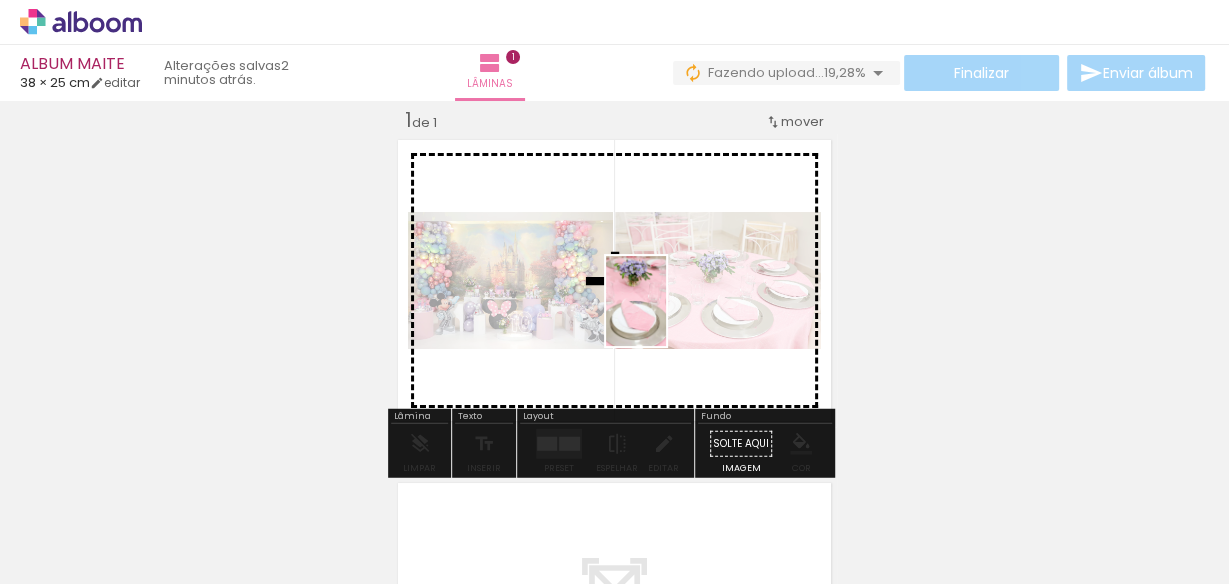 drag, startPoint x: 844, startPoint y: 517, endPoint x: 666, endPoint y: 316, distance: 268.4865 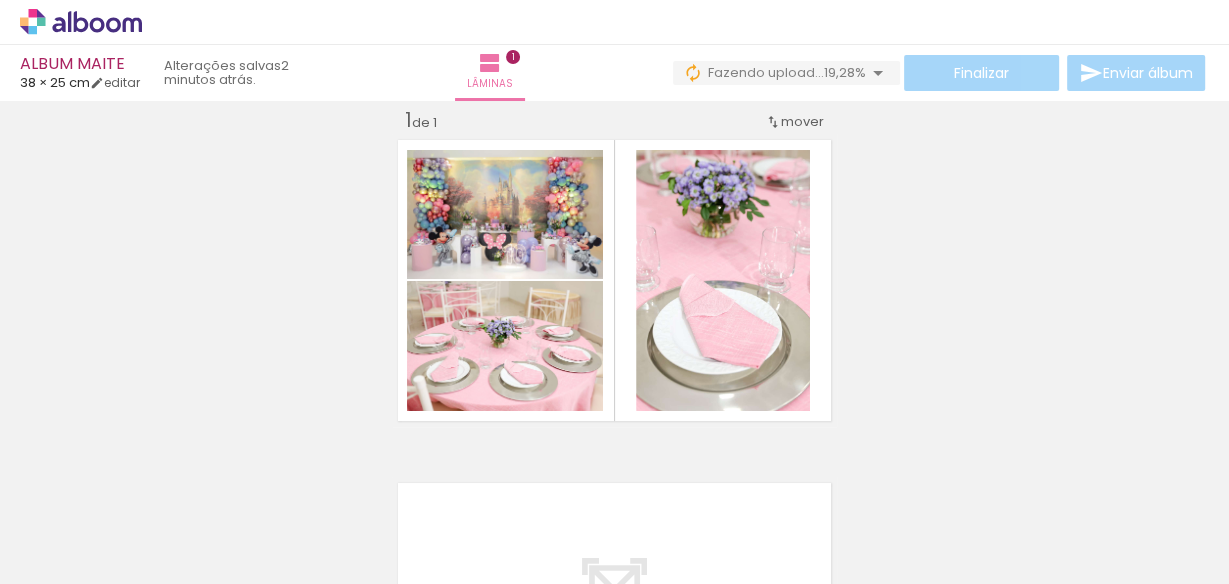 scroll, scrollTop: 0, scrollLeft: 3956, axis: horizontal 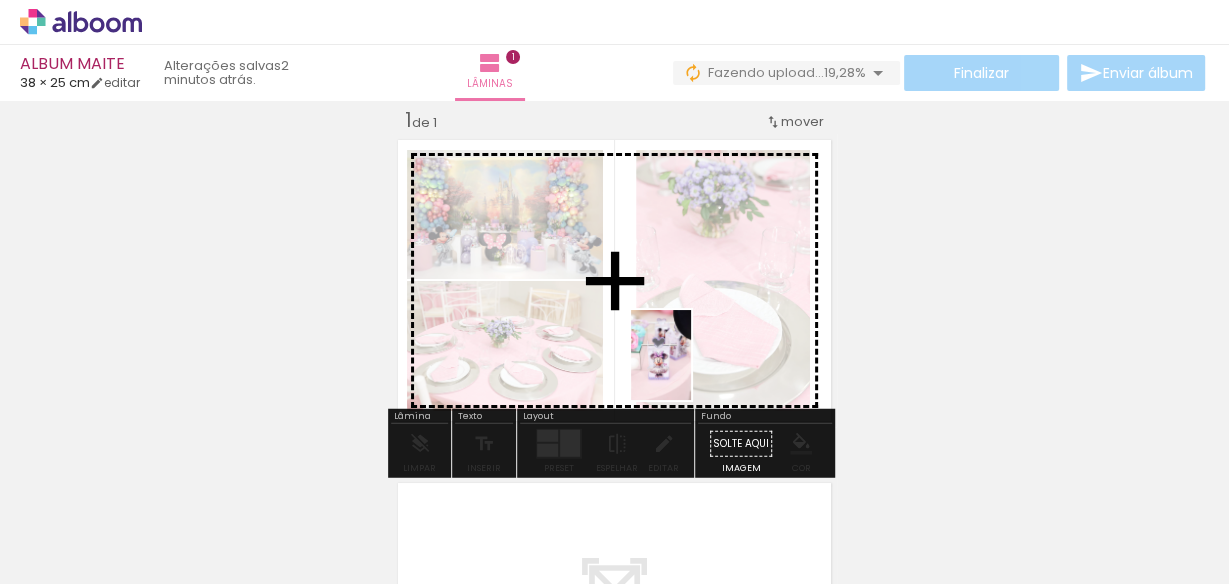 drag, startPoint x: 708, startPoint y: 521, endPoint x: 691, endPoint y: 366, distance: 155.92947 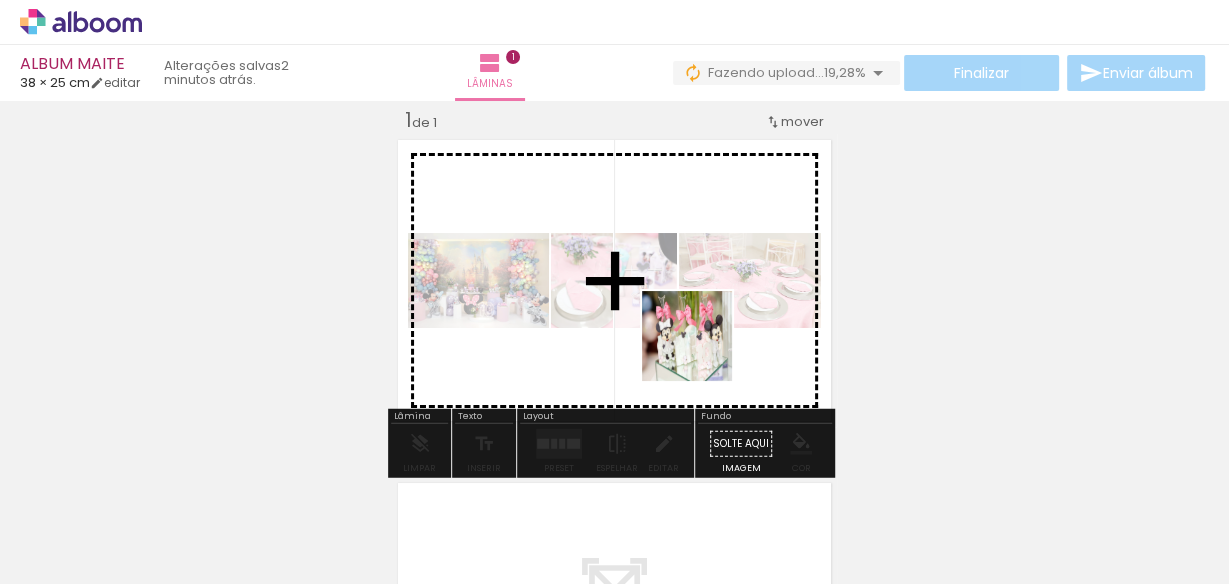 drag, startPoint x: 838, startPoint y: 519, endPoint x: 702, endPoint y: 350, distance: 216.92625 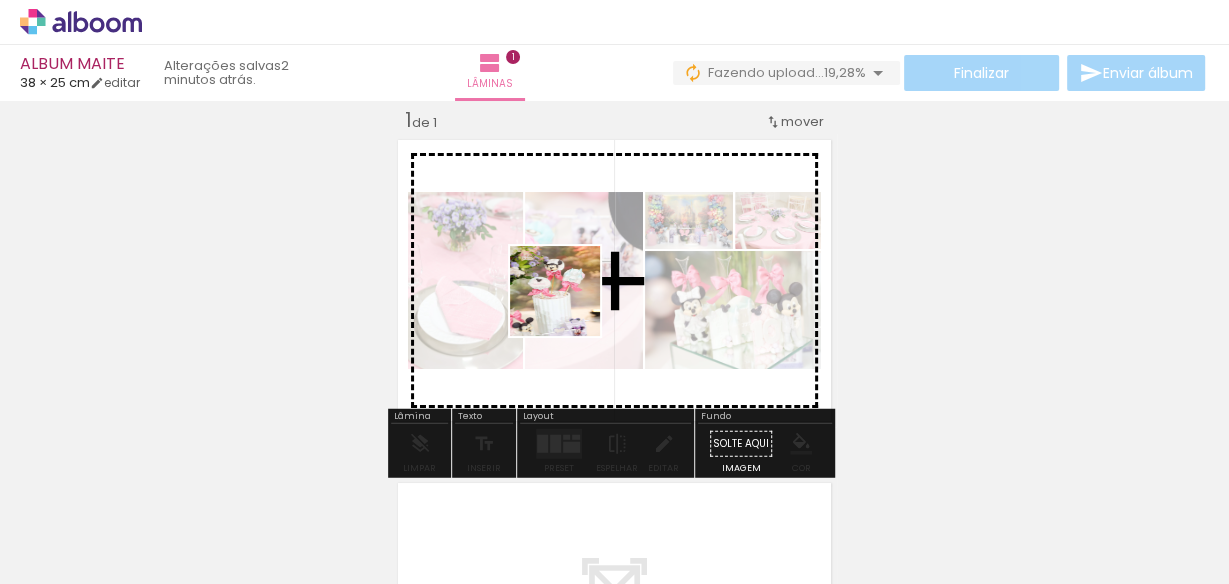 drag, startPoint x: 933, startPoint y: 510, endPoint x: 567, endPoint y: 299, distance: 422.4654 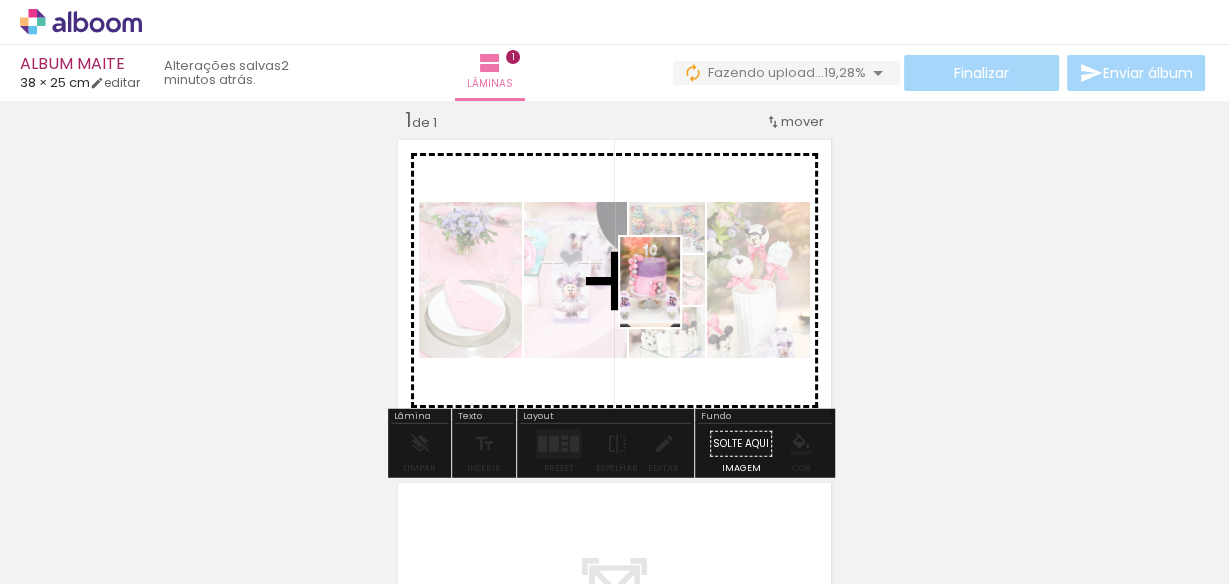 drag, startPoint x: 1072, startPoint y: 519, endPoint x: 680, endPoint y: 297, distance: 450.4975 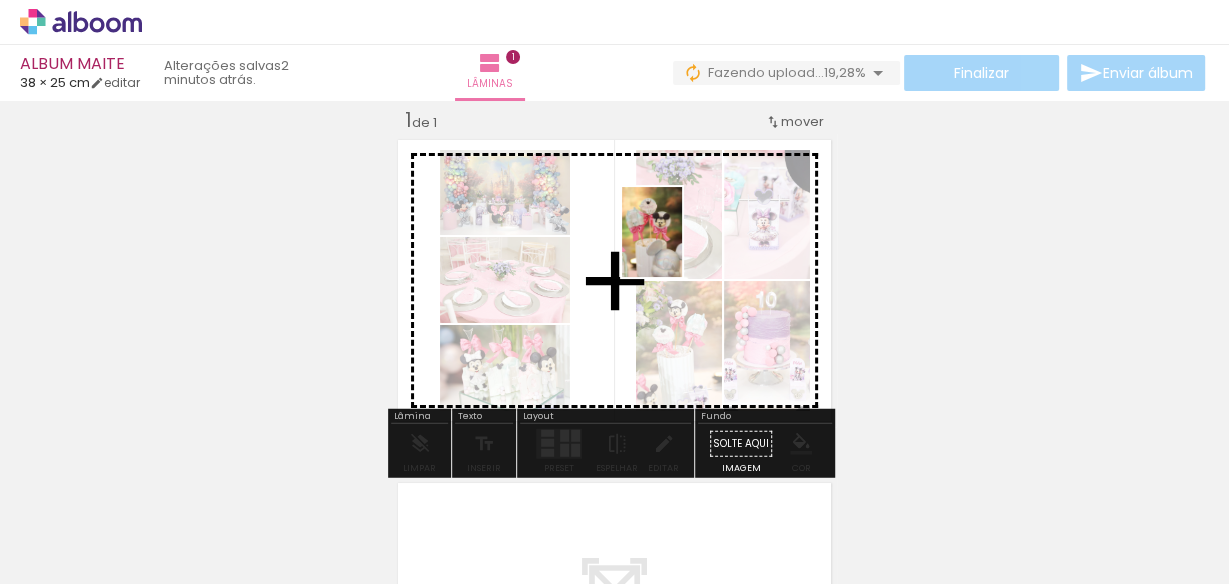 drag, startPoint x: 1175, startPoint y: 502, endPoint x: 682, endPoint y: 247, distance: 555.0441 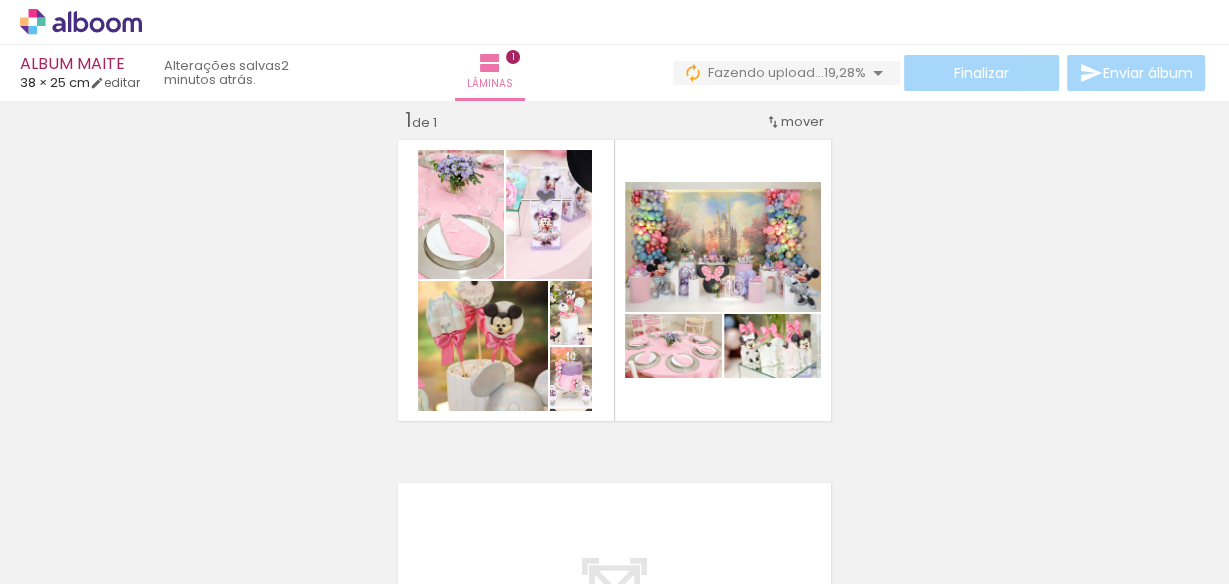 scroll, scrollTop: 0, scrollLeft: 4739, axis: horizontal 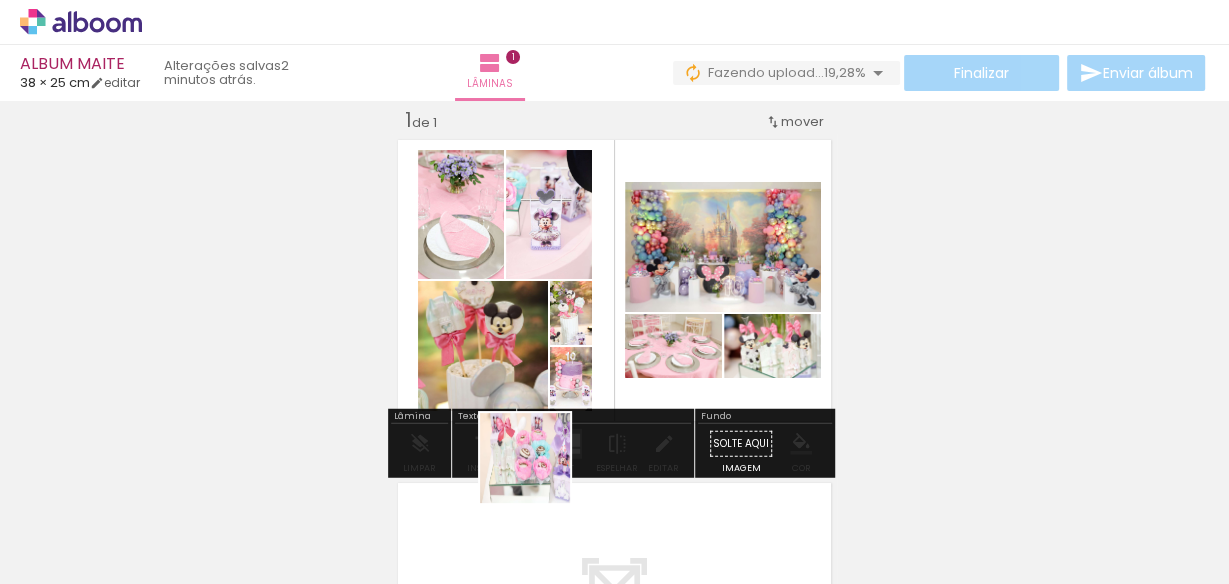 drag, startPoint x: 532, startPoint y: 529, endPoint x: 622, endPoint y: 468, distance: 108.72442 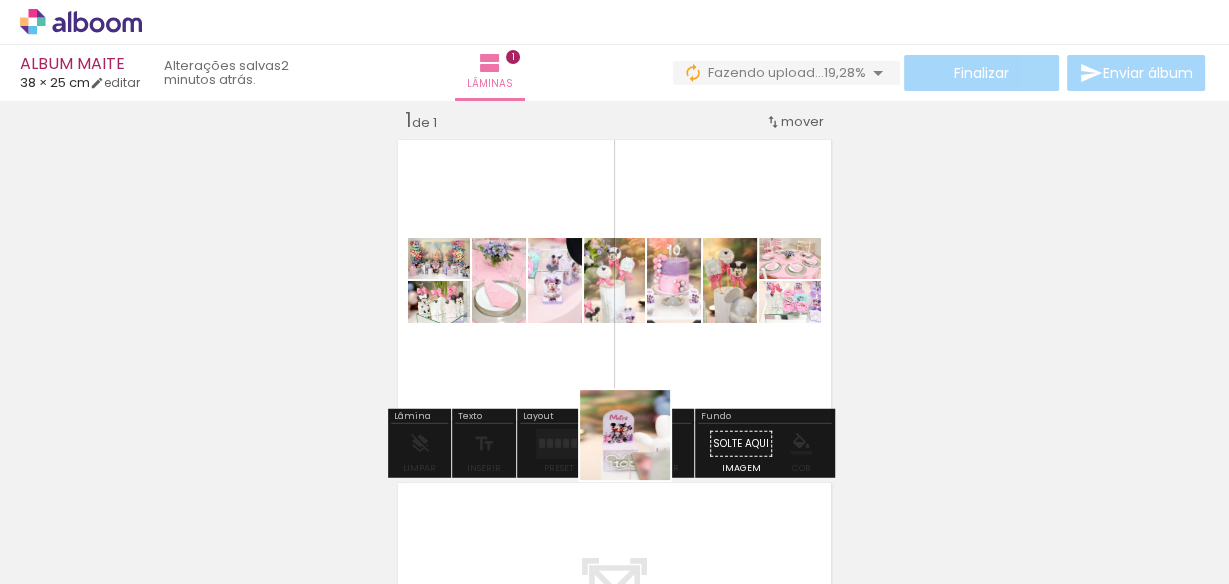 drag, startPoint x: 625, startPoint y: 524, endPoint x: 677, endPoint y: 373, distance: 159.70285 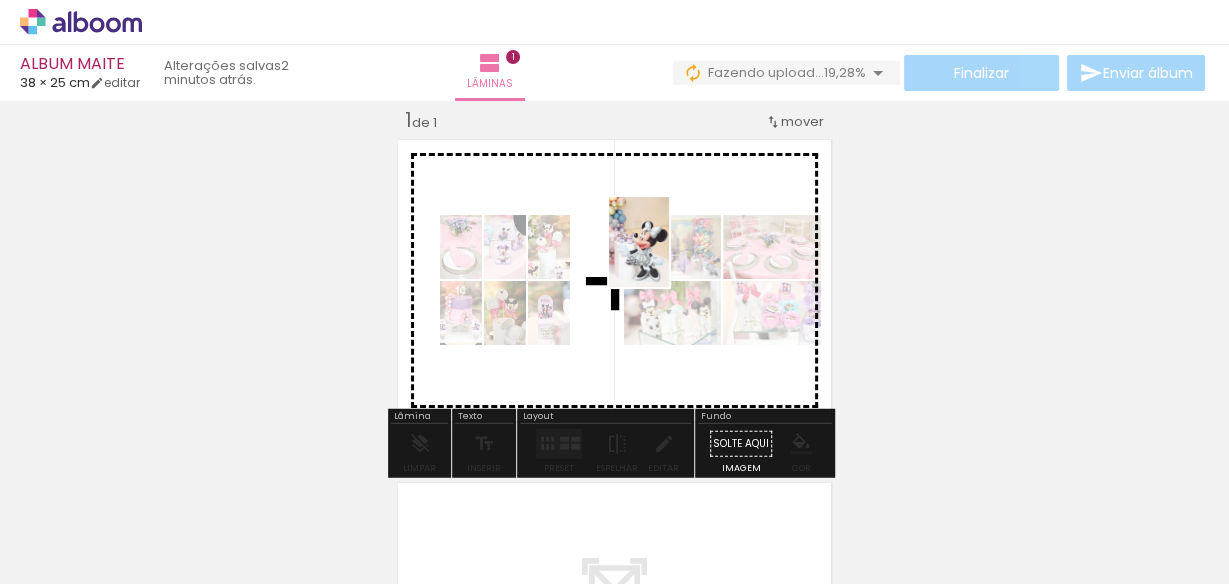 drag, startPoint x: 718, startPoint y: 491, endPoint x: 687, endPoint y: 306, distance: 187.57932 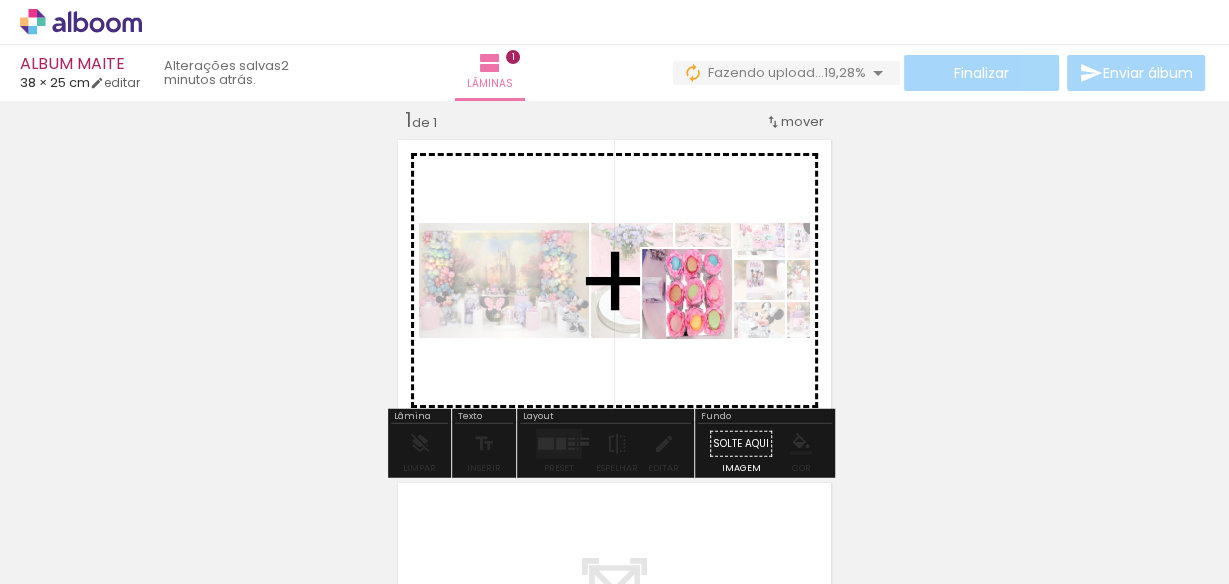 drag, startPoint x: 824, startPoint y: 520, endPoint x: 697, endPoint y: 295, distance: 258.36795 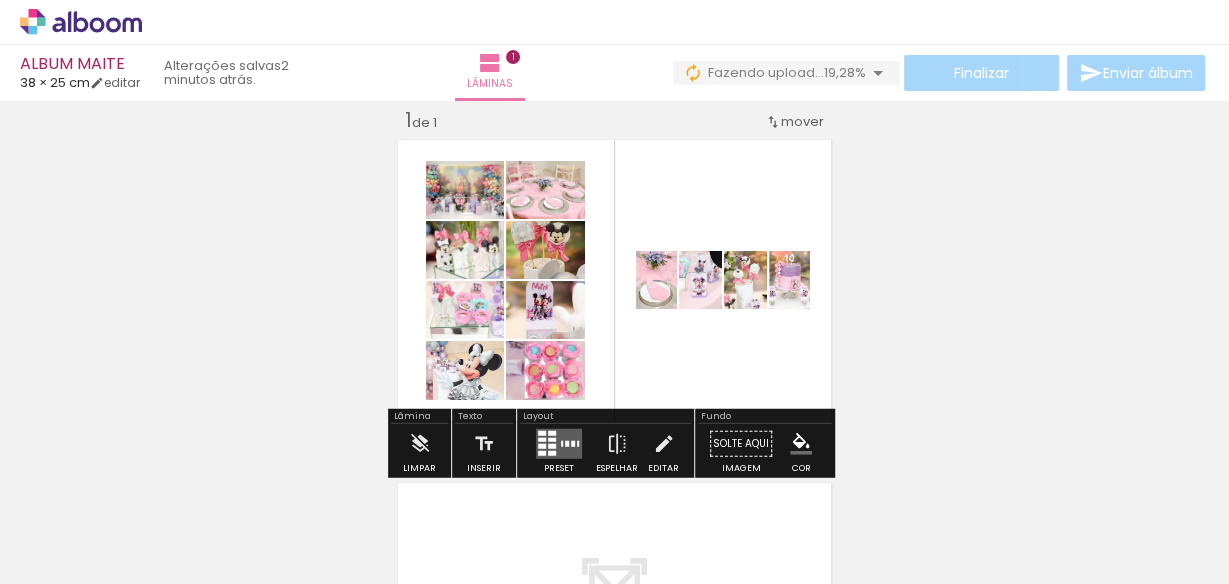 click at bounding box center [559, 444] 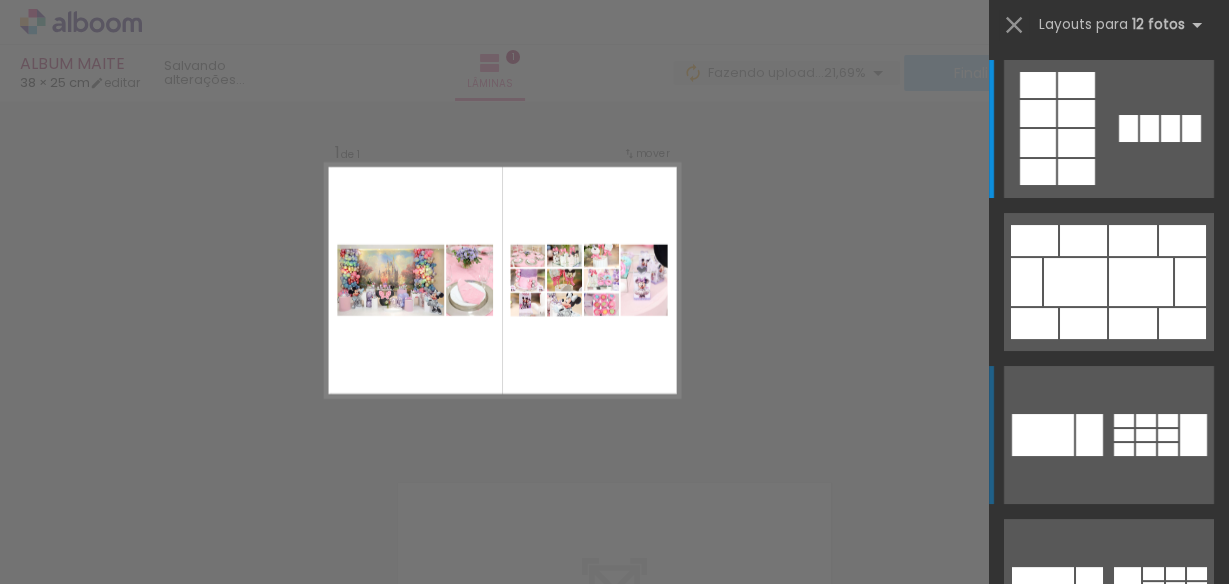 scroll, scrollTop: 0, scrollLeft: 0, axis: both 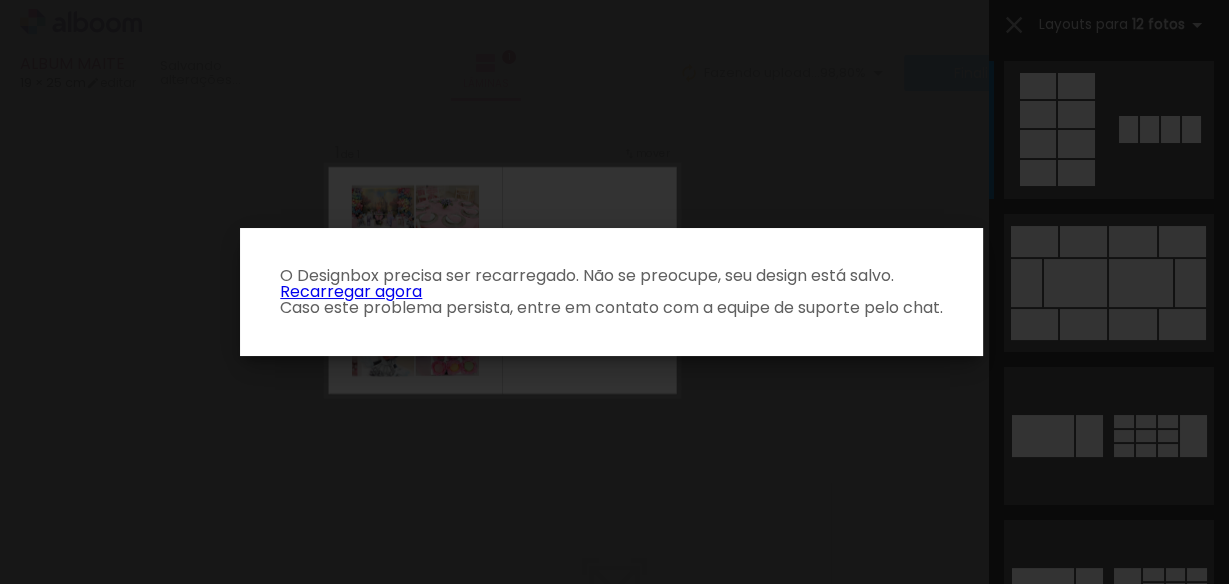 click on "Recarregar agora" at bounding box center (351, 291) 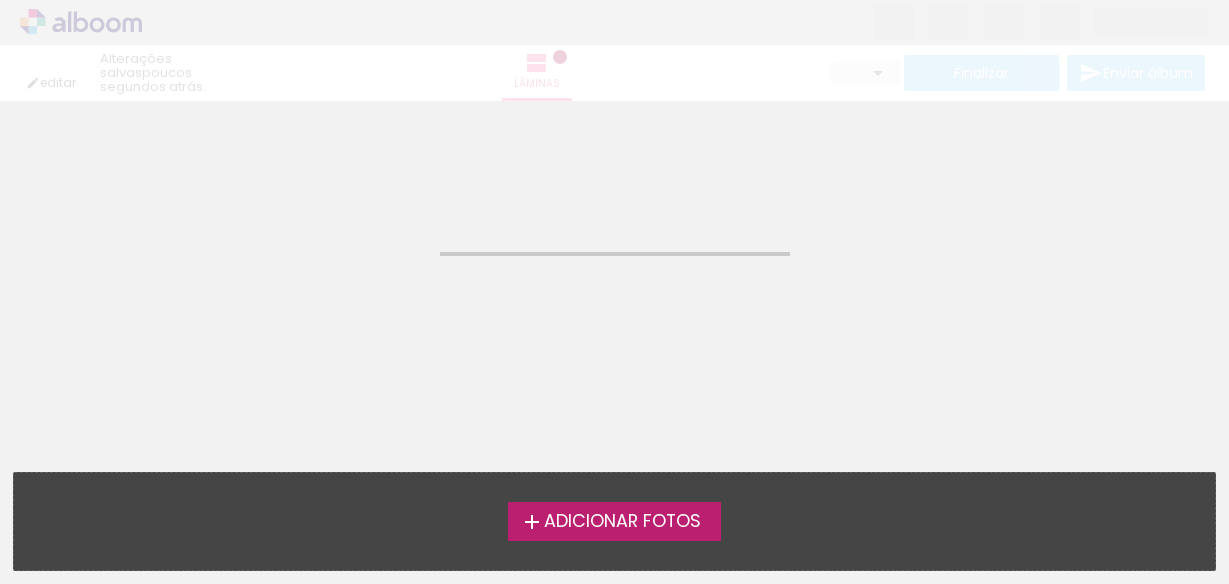 scroll, scrollTop: 0, scrollLeft: 0, axis: both 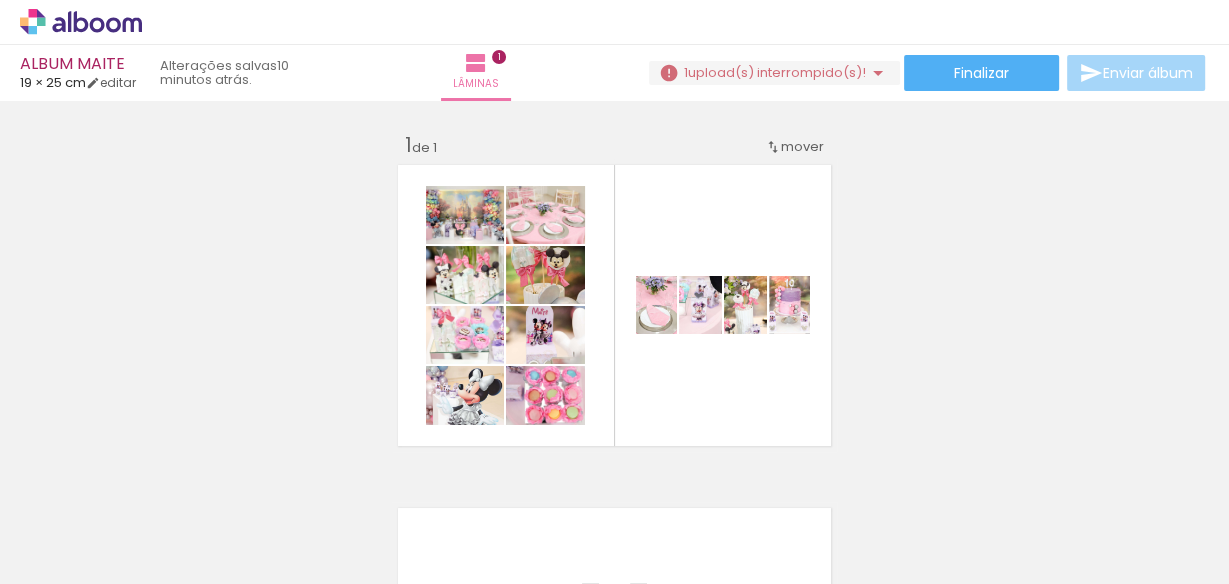 click on "Inserir lâmina 1  de 1" at bounding box center (614, 451) 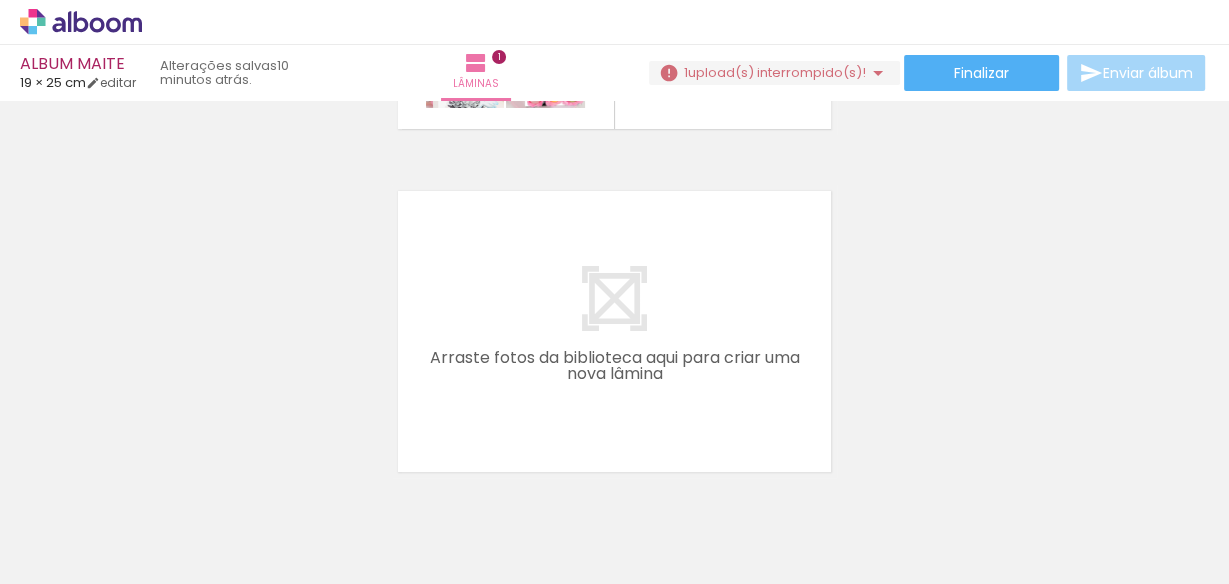 scroll, scrollTop: 400, scrollLeft: 0, axis: vertical 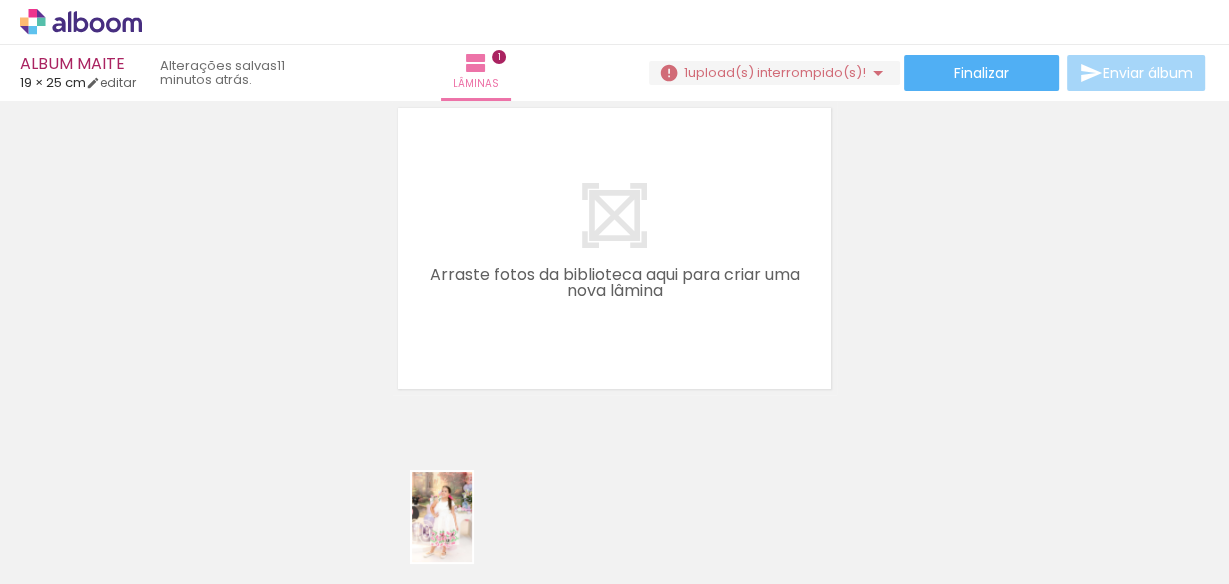drag, startPoint x: 431, startPoint y: 546, endPoint x: 471, endPoint y: 535, distance: 41.484936 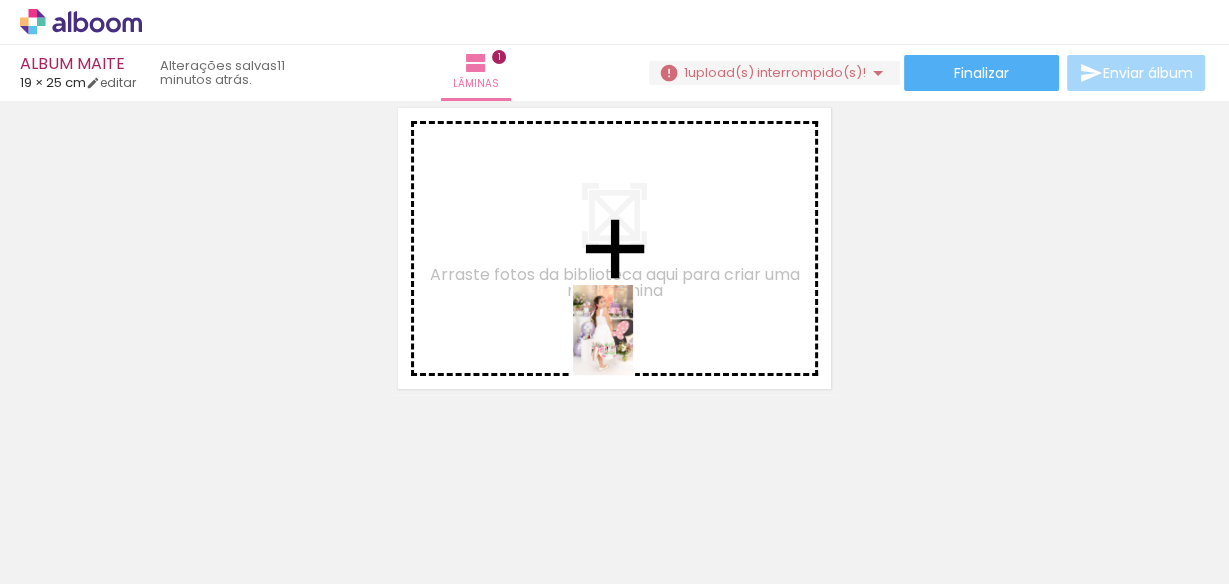 drag, startPoint x: 872, startPoint y: 539, endPoint x: 632, endPoint y: 345, distance: 308.6033 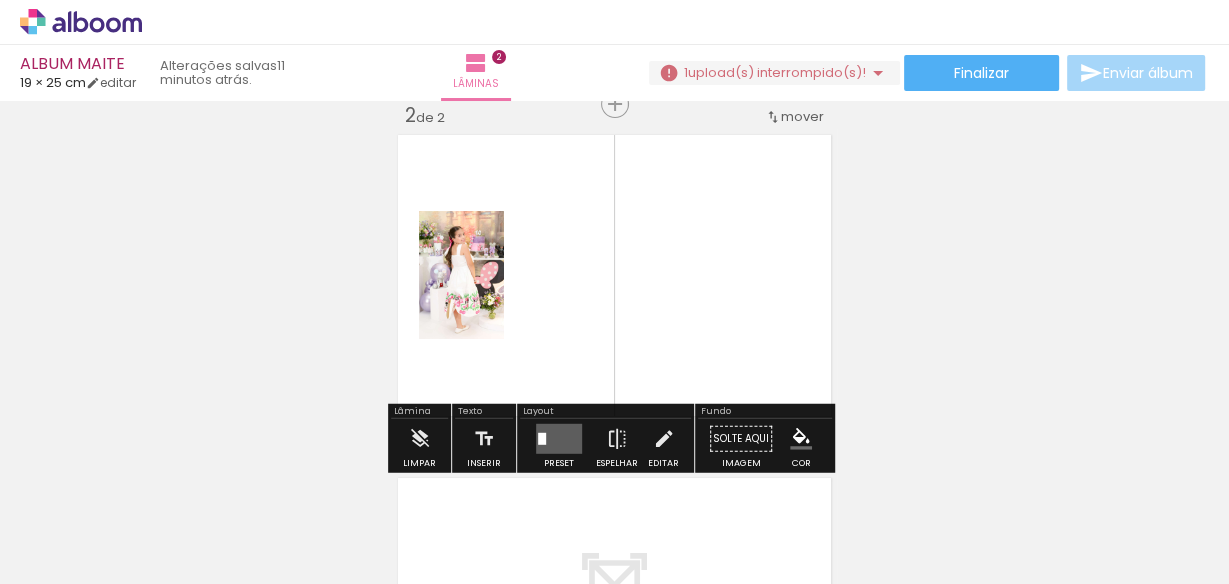 scroll, scrollTop: 368, scrollLeft: 0, axis: vertical 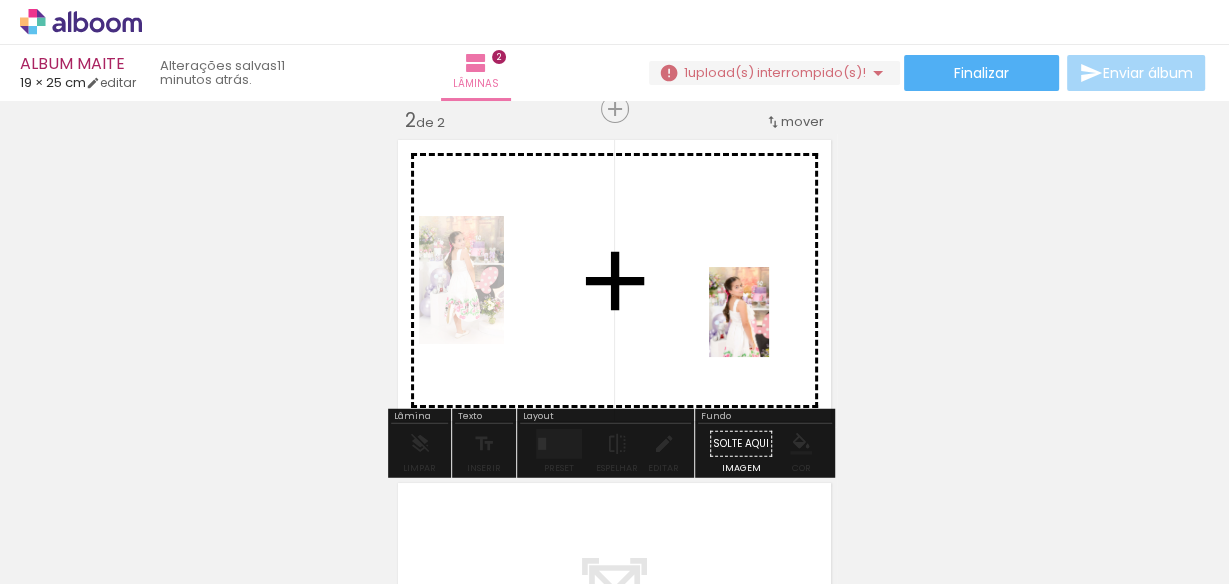 drag, startPoint x: 944, startPoint y: 537, endPoint x: 769, endPoint y: 327, distance: 273.35873 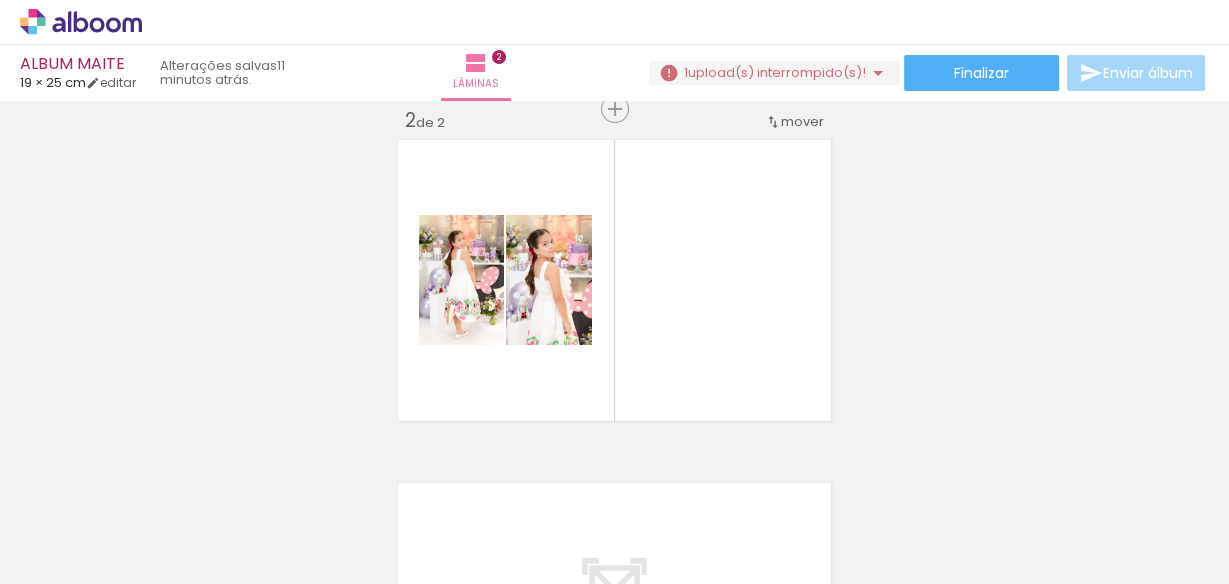 scroll, scrollTop: 0, scrollLeft: 3112, axis: horizontal 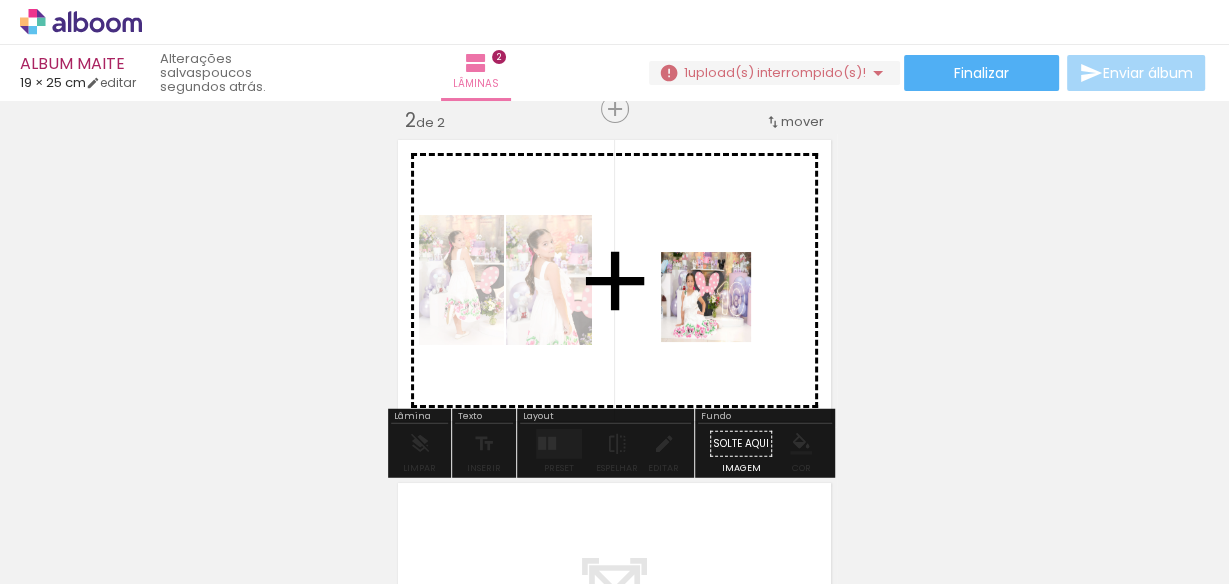 drag, startPoint x: 659, startPoint y: 526, endPoint x: 725, endPoint y: 285, distance: 249.87396 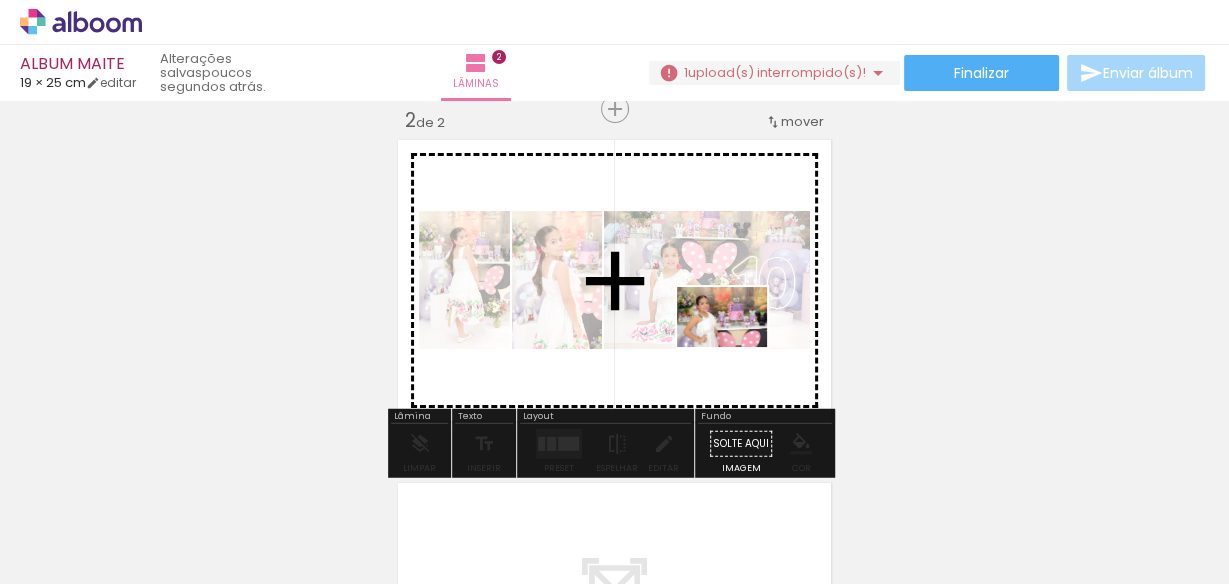 drag, startPoint x: 771, startPoint y: 535, endPoint x: 737, endPoint y: 347, distance: 191.04973 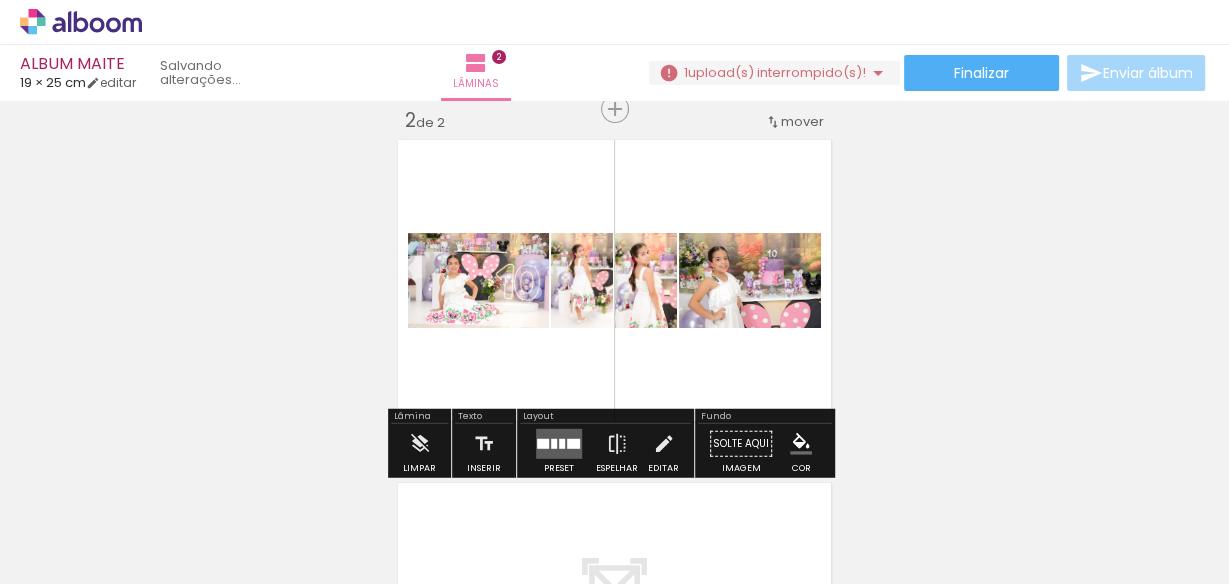 click at bounding box center (562, 444) 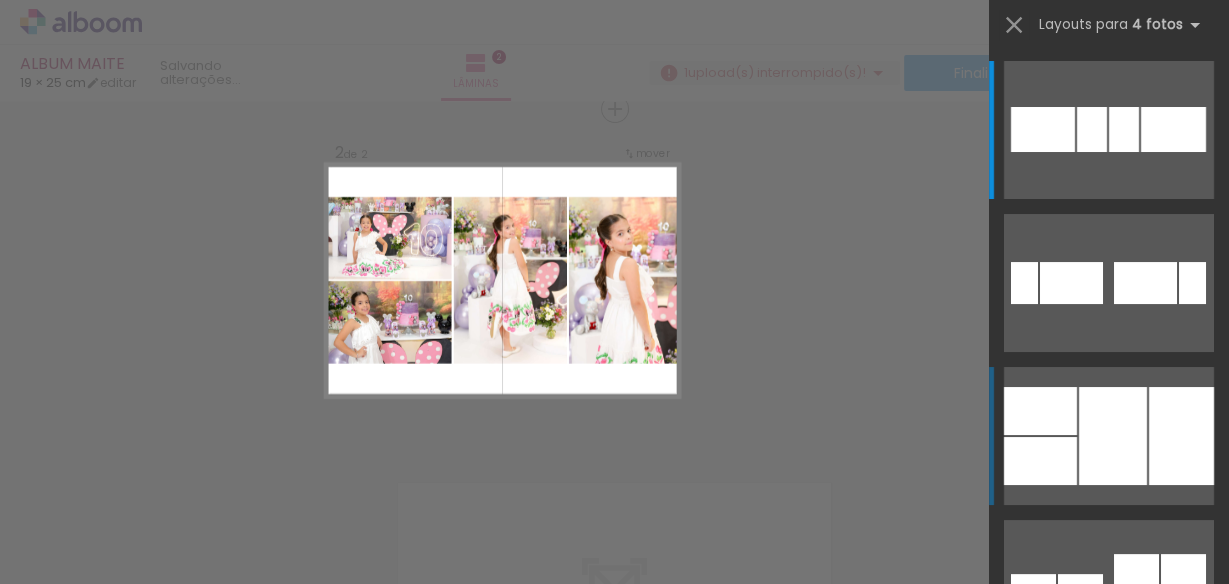 click at bounding box center (1040, 411) 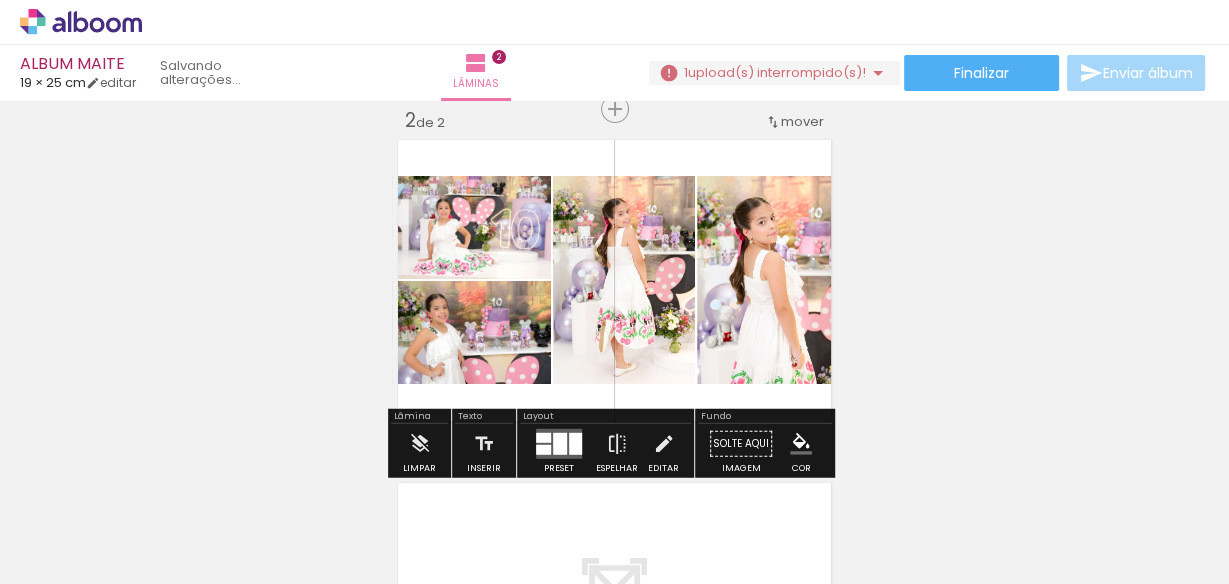 click at bounding box center (559, 444) 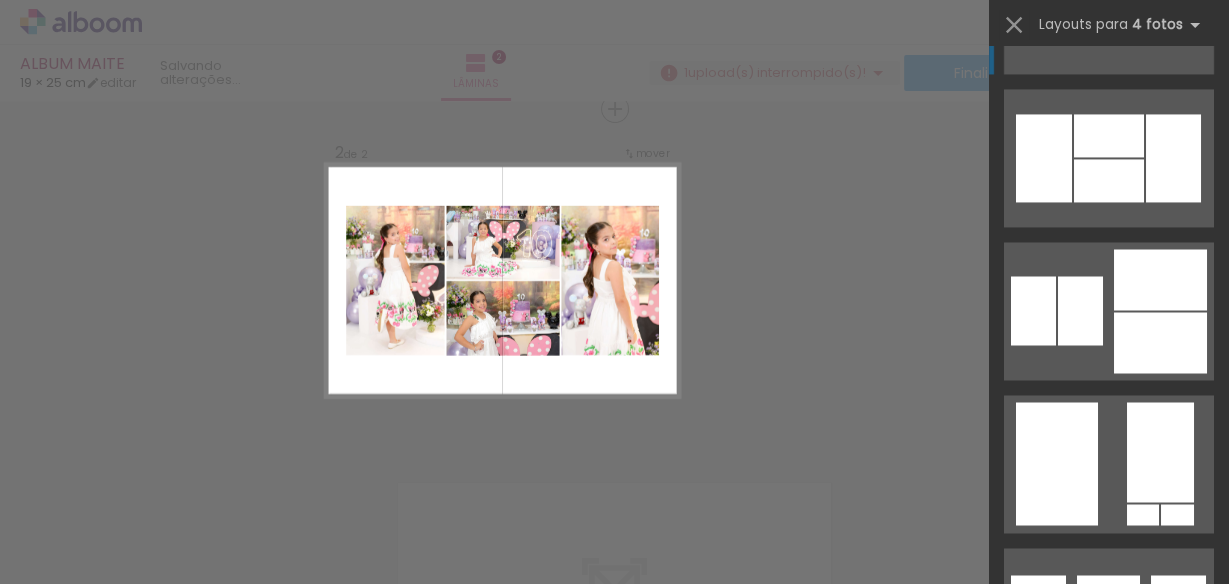 scroll, scrollTop: 2625, scrollLeft: 0, axis: vertical 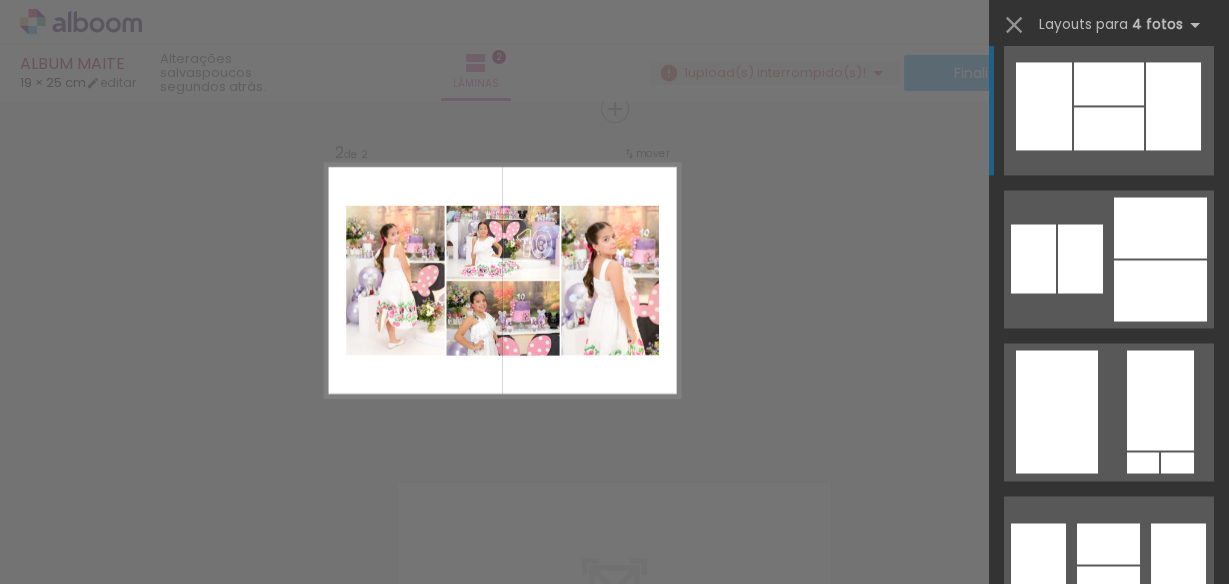 click at bounding box center (1109, 83) 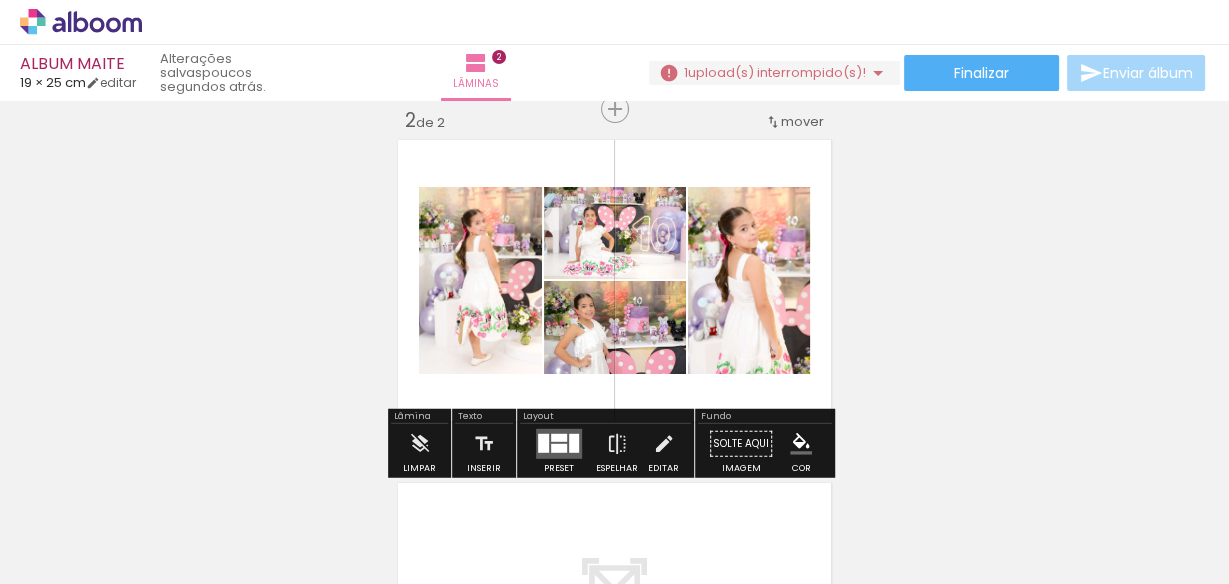 click on "Inserir lâmina 1  de 2  Inserir lâmina 2  de 2" at bounding box center [614, 255] 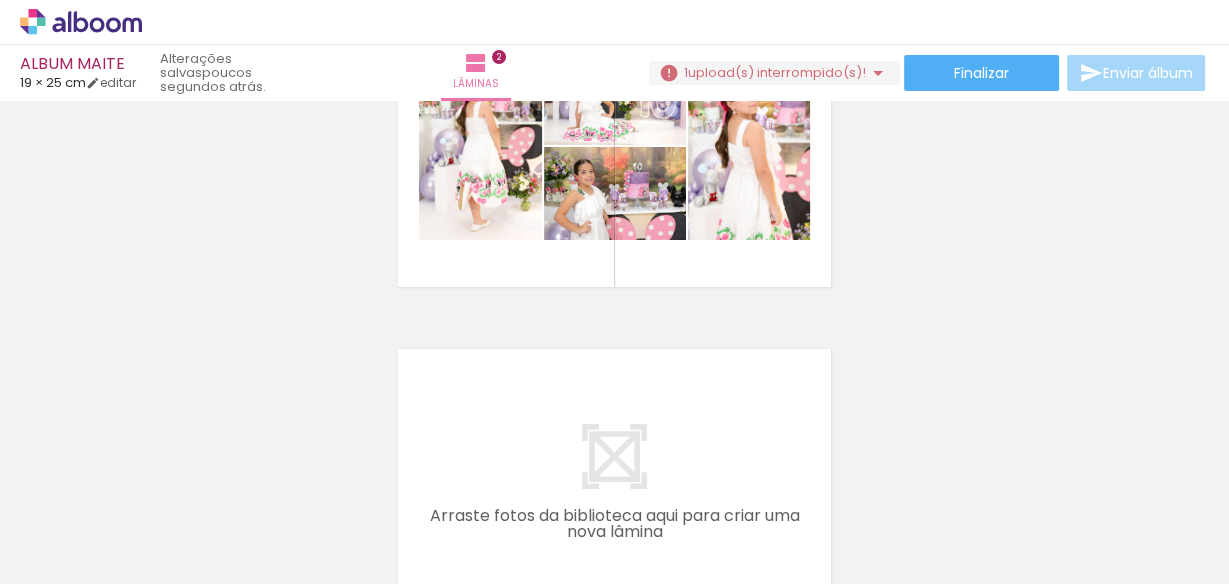 scroll, scrollTop: 528, scrollLeft: 0, axis: vertical 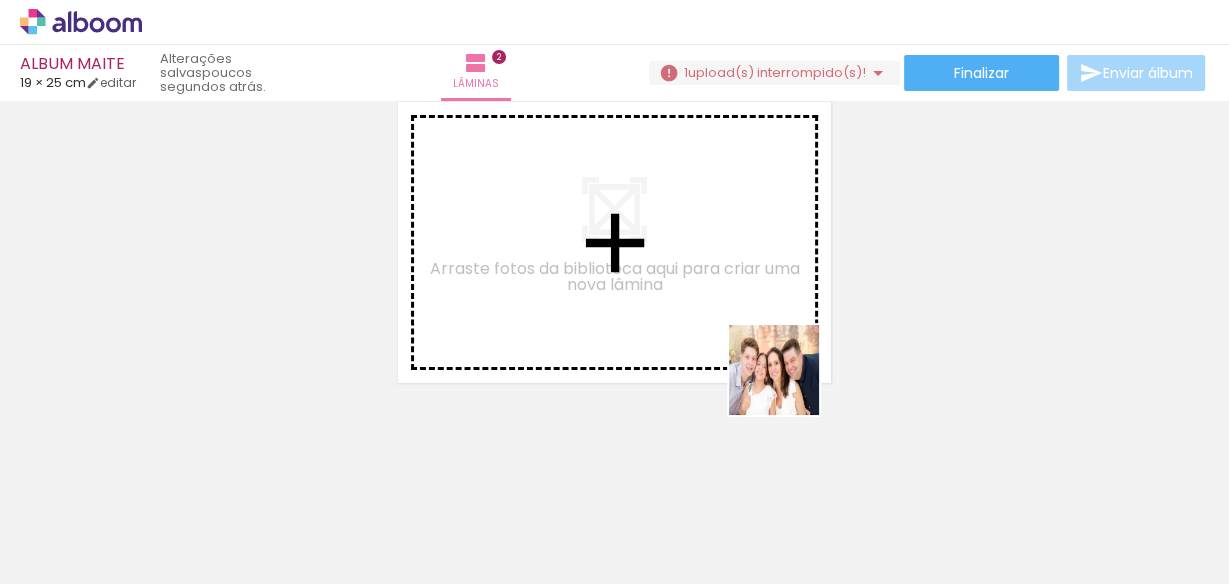 drag, startPoint x: 928, startPoint y: 531, endPoint x: 741, endPoint y: 335, distance: 270.89667 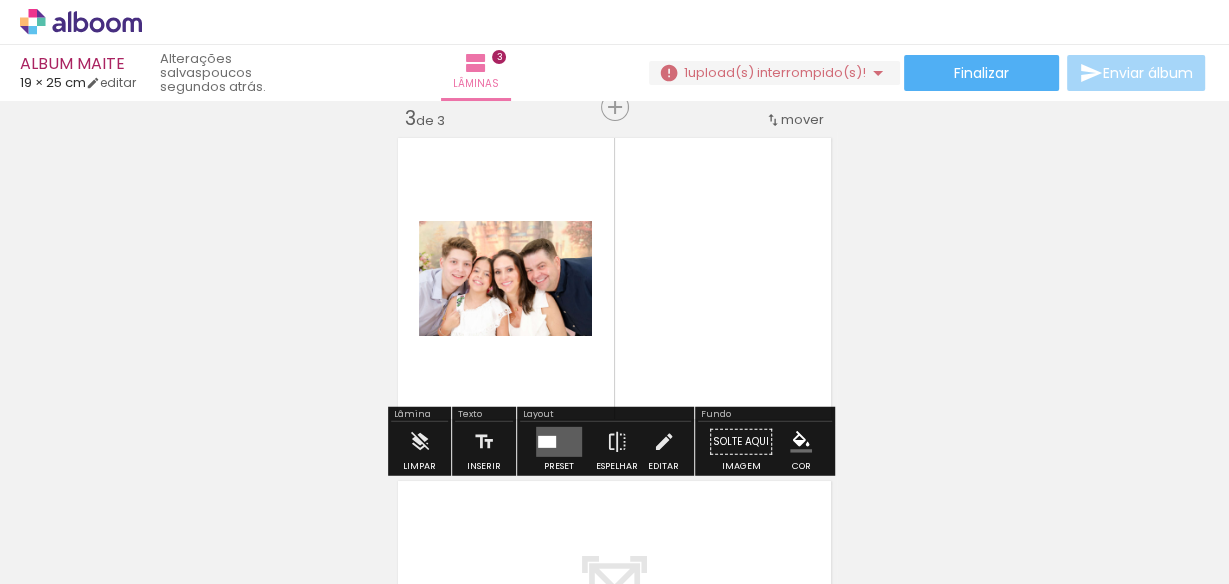 scroll, scrollTop: 711, scrollLeft: 0, axis: vertical 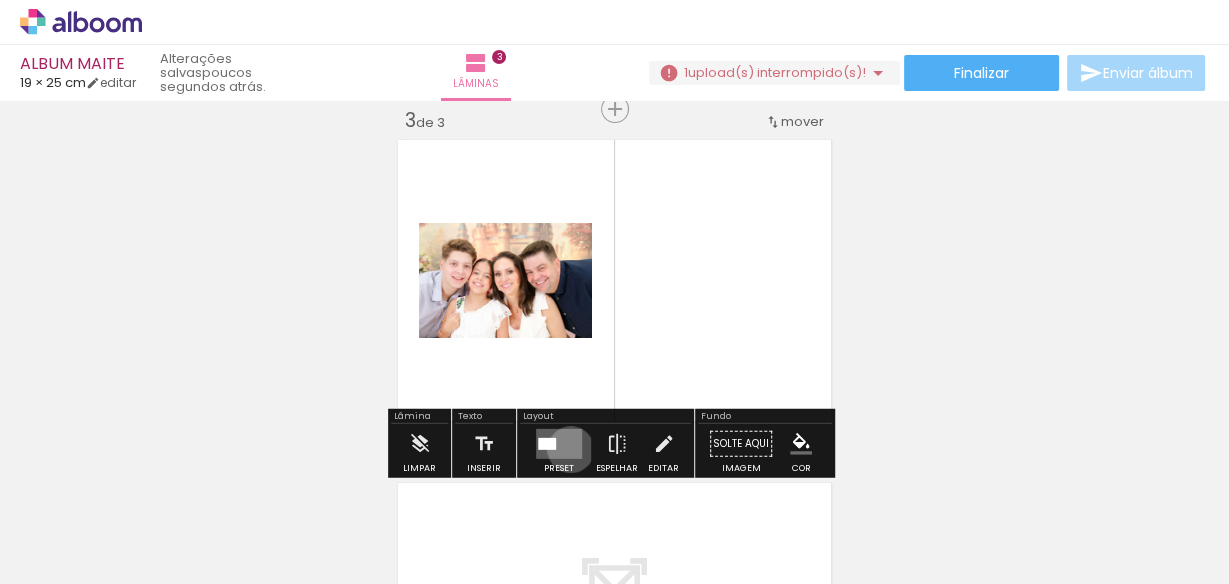click at bounding box center [559, 444] 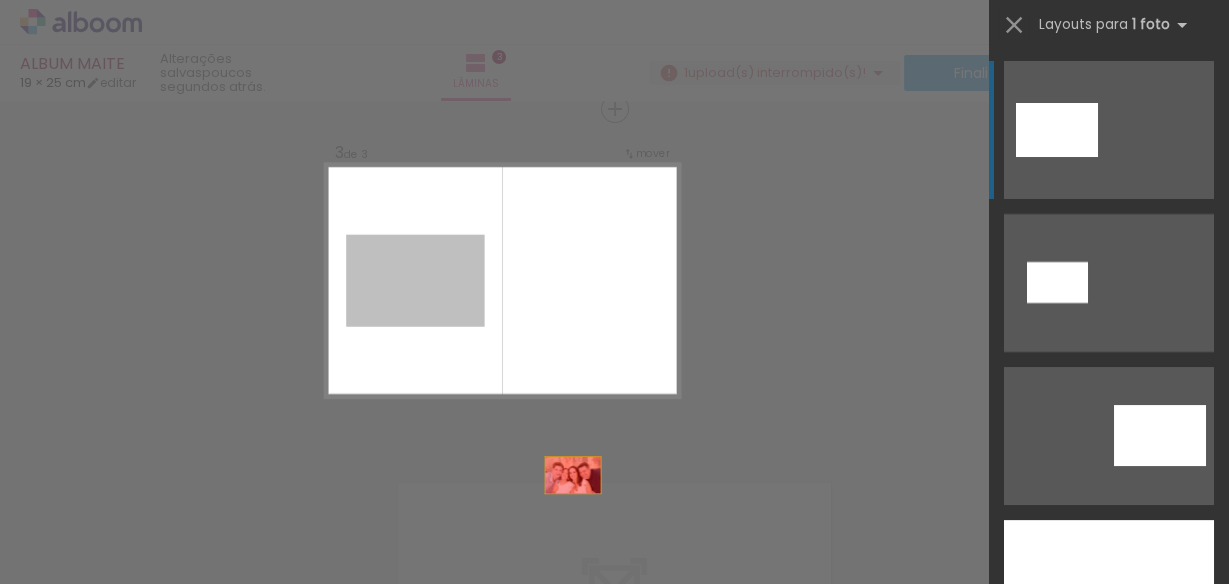 drag, startPoint x: 423, startPoint y: 296, endPoint x: 611, endPoint y: 531, distance: 300.94684 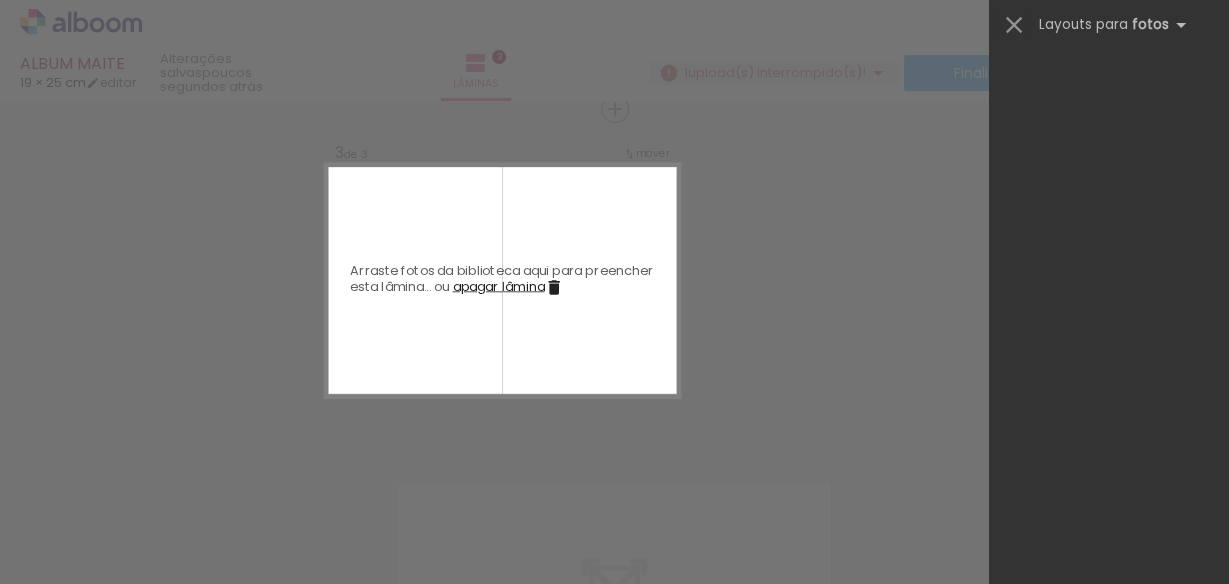 scroll, scrollTop: 0, scrollLeft: 474, axis: horizontal 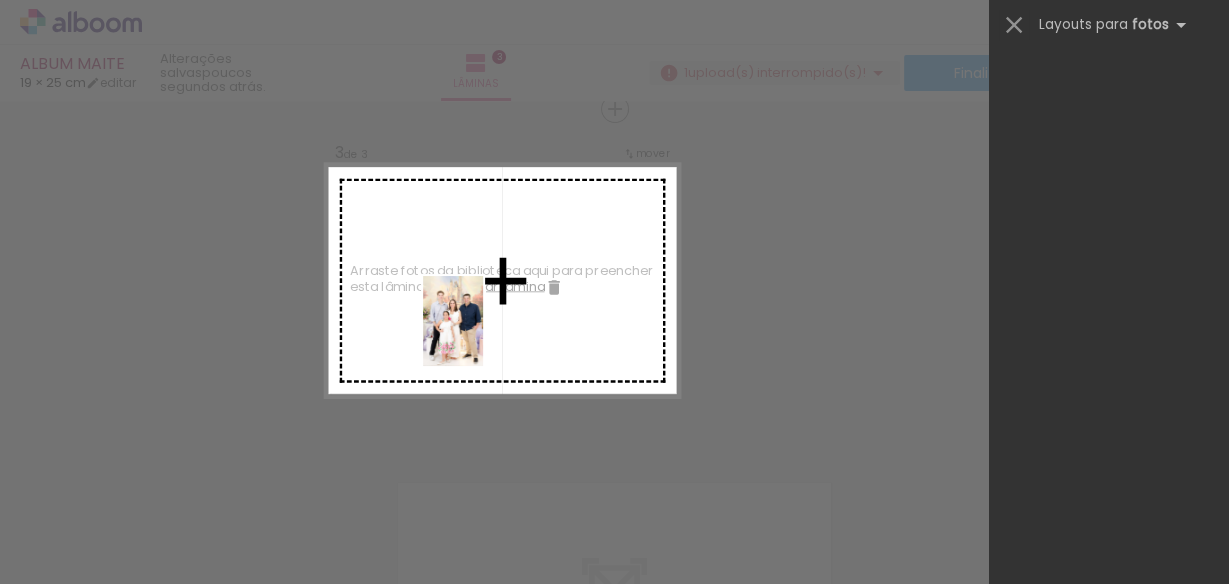 drag, startPoint x: 850, startPoint y: 549, endPoint x: 483, endPoint y: 336, distance: 424.33243 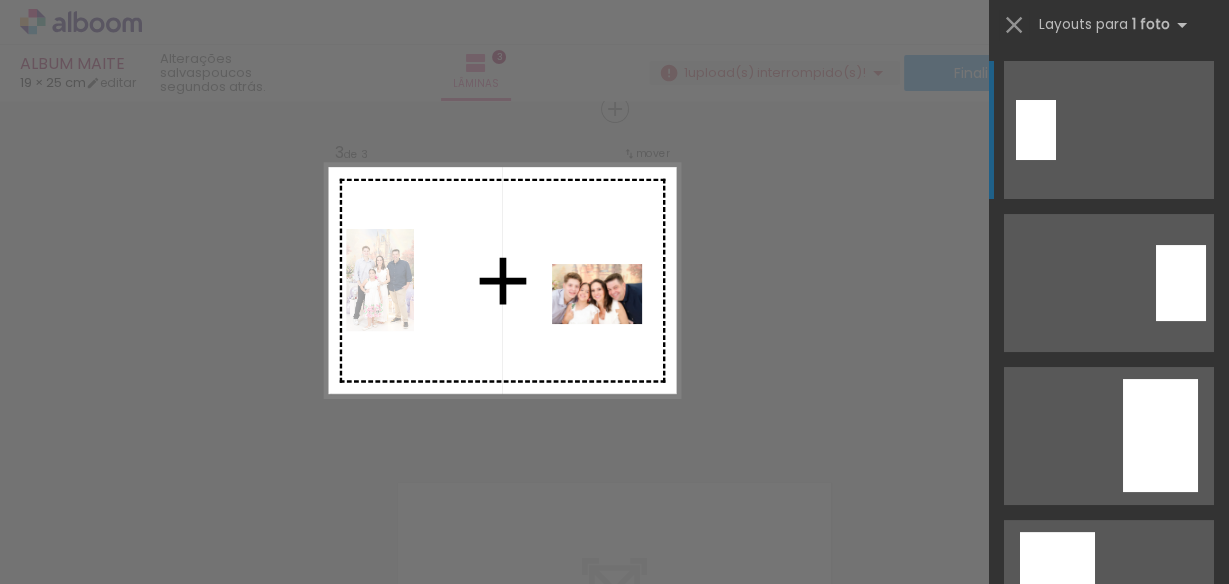 drag, startPoint x: 947, startPoint y: 530, endPoint x: 586, endPoint y: 310, distance: 422.75406 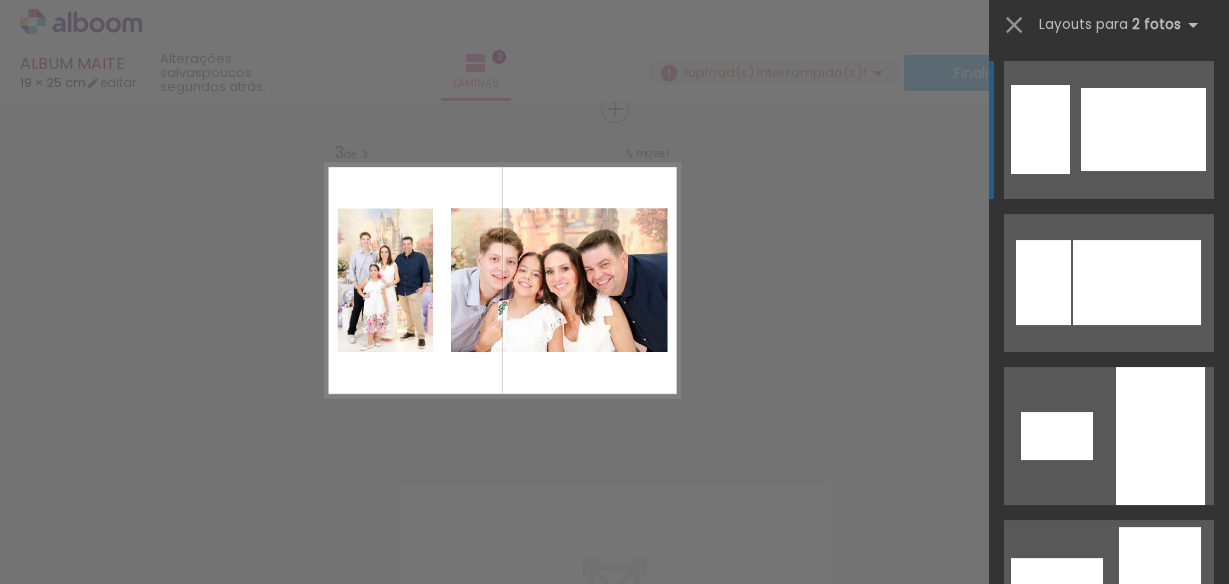 scroll, scrollTop: 0, scrollLeft: 0, axis: both 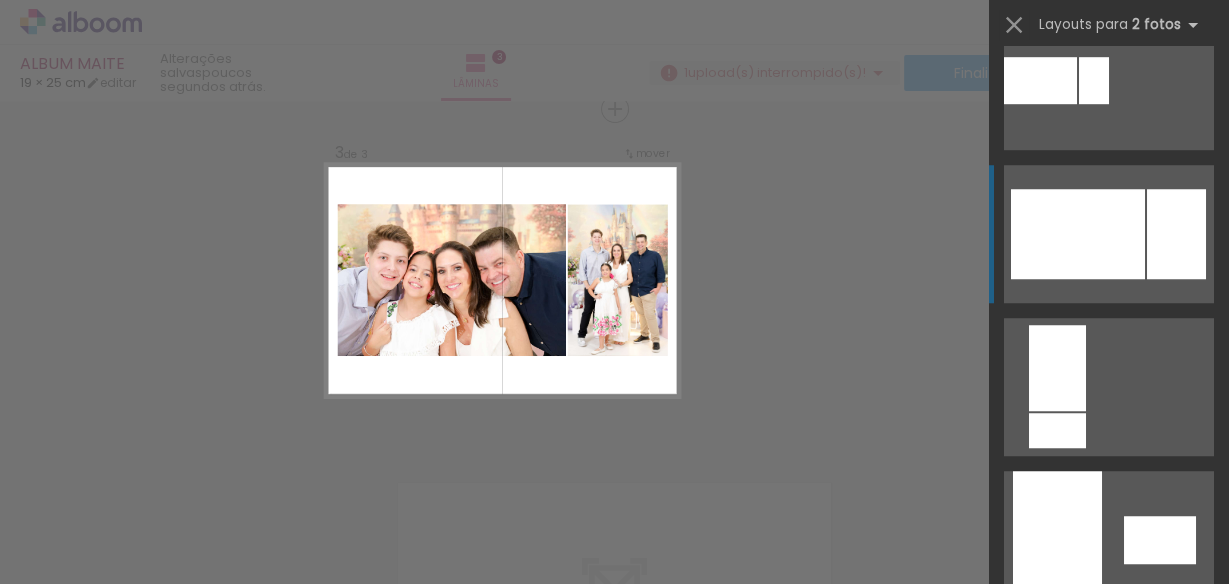 click at bounding box center [1090, 693] 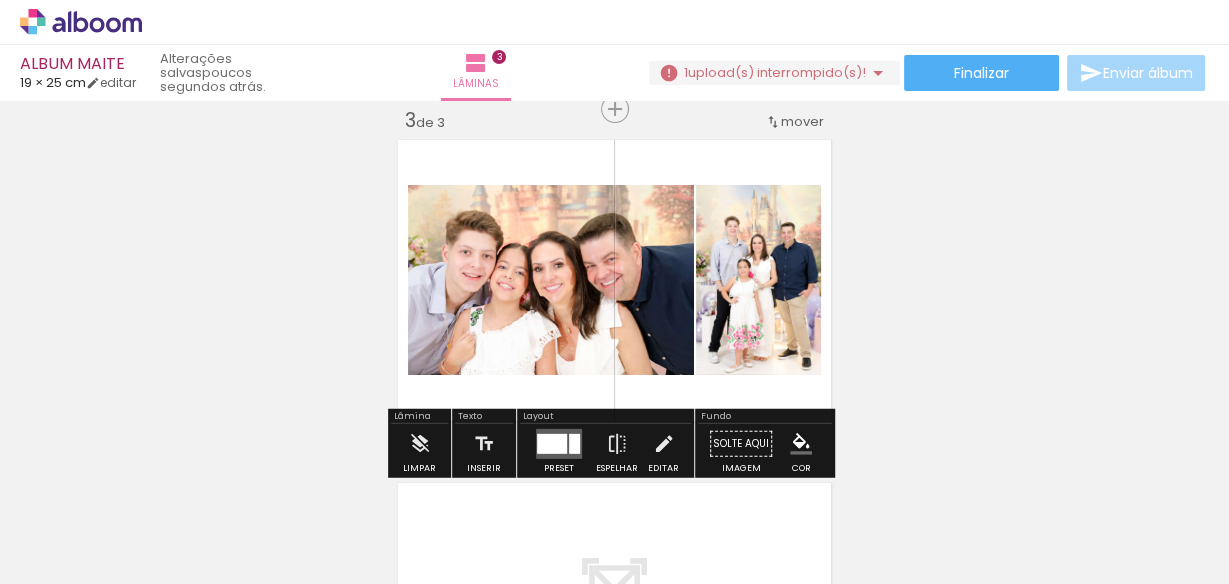 click at bounding box center (552, 444) 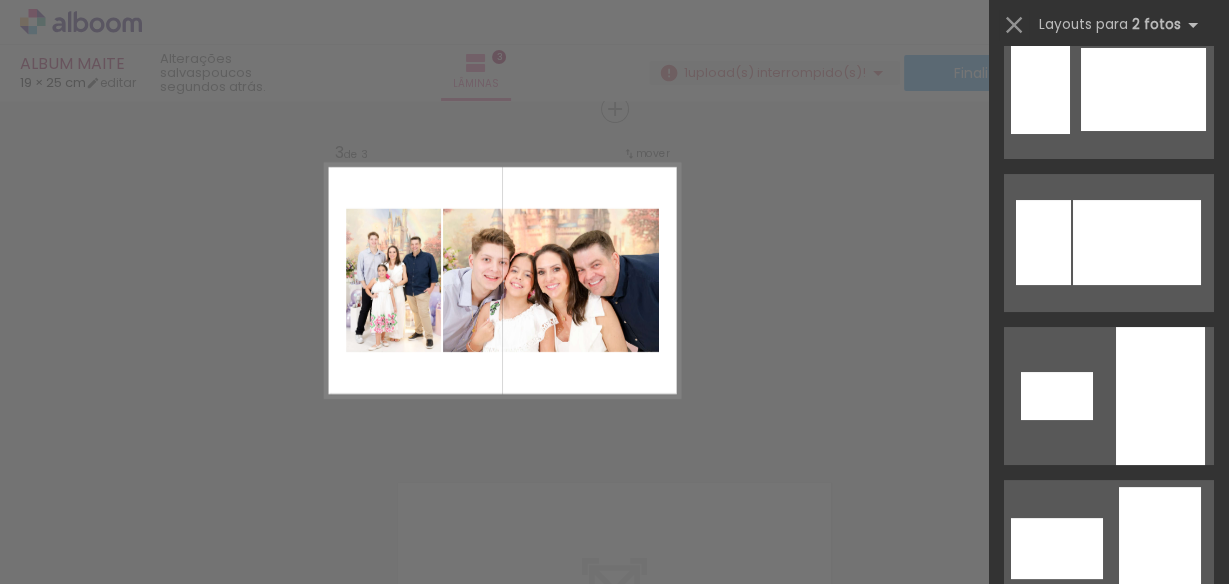 scroll, scrollTop: 0, scrollLeft: 0, axis: both 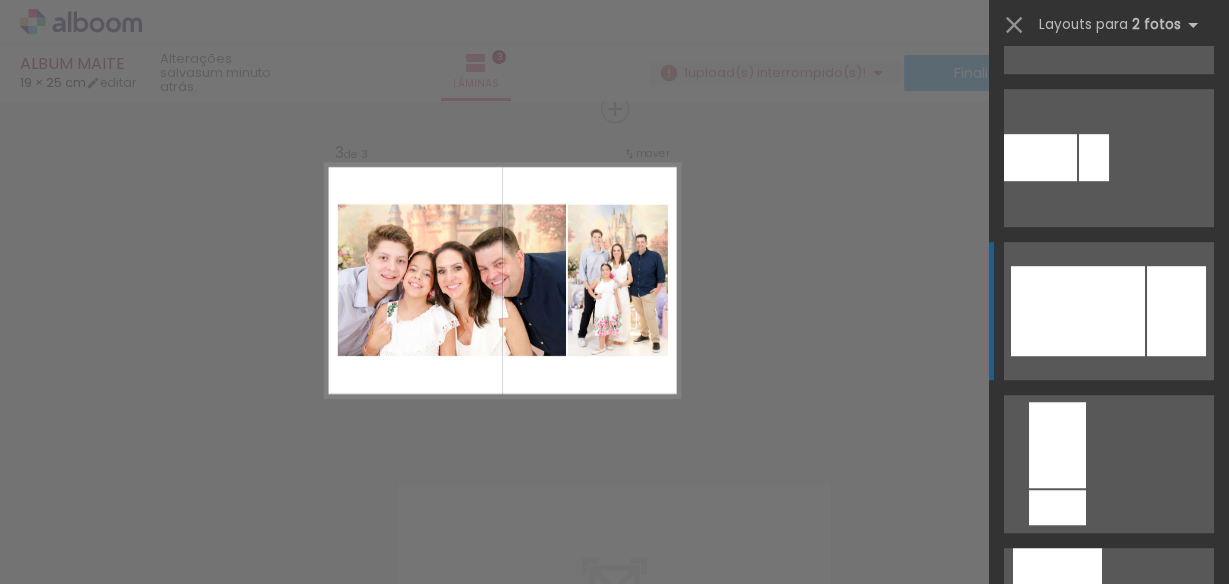 click at bounding box center (1090, 770) 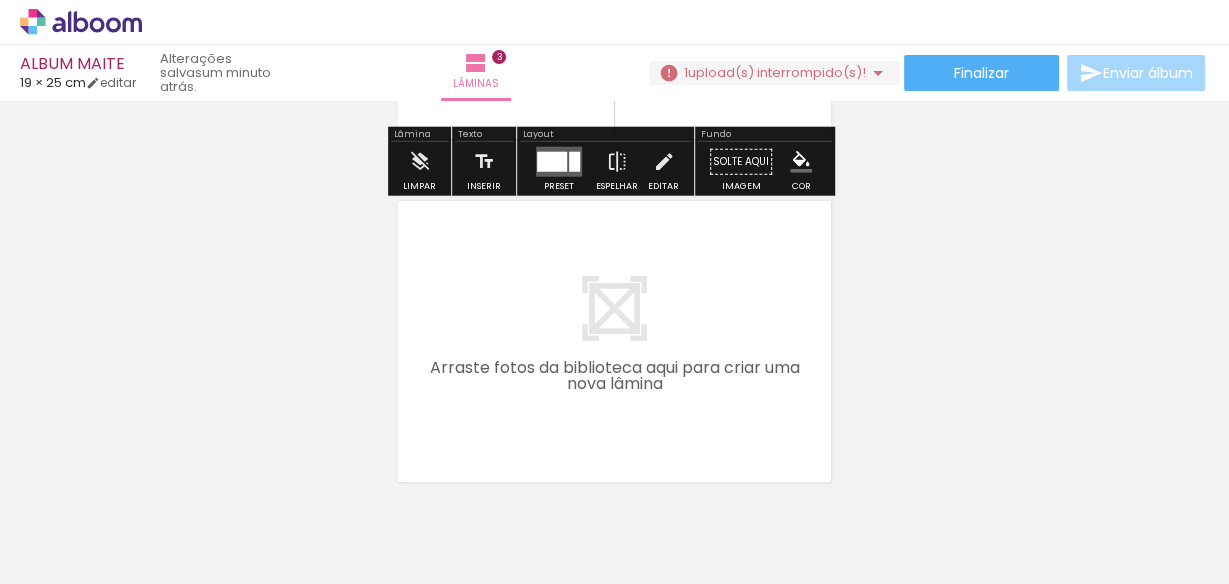 scroll, scrollTop: 1031, scrollLeft: 0, axis: vertical 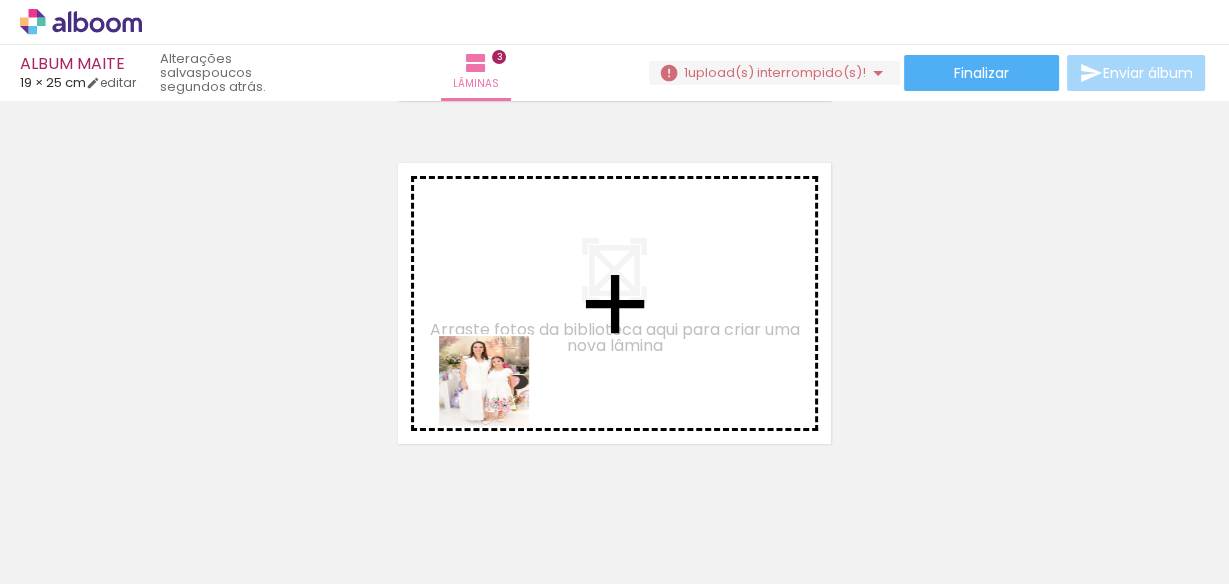 drag, startPoint x: 472, startPoint y: 534, endPoint x: 505, endPoint y: 371, distance: 166.30695 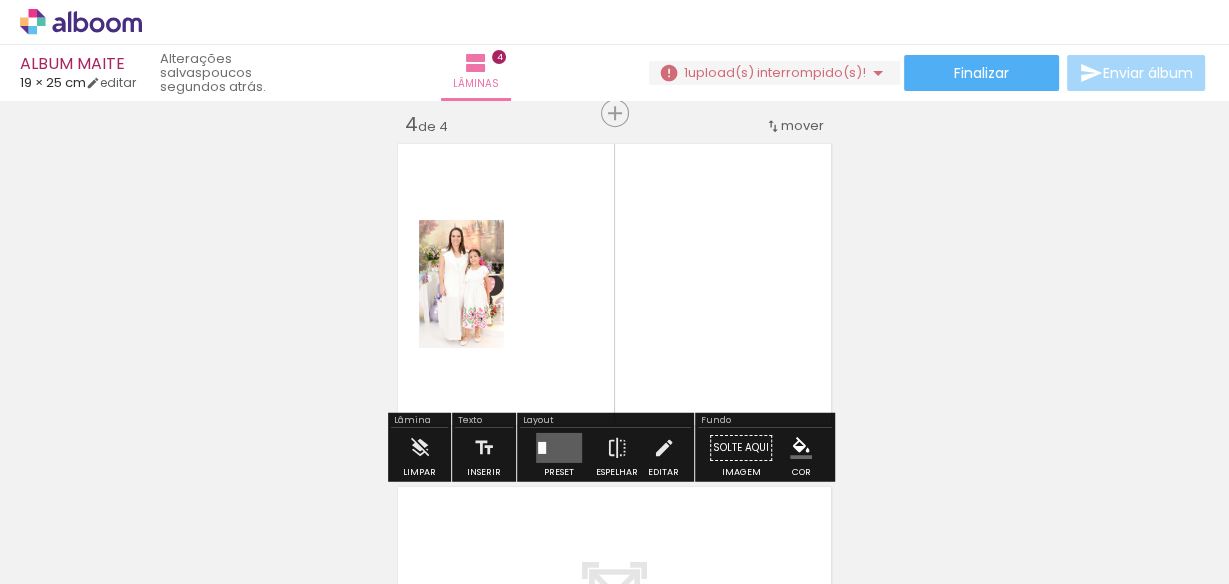 scroll, scrollTop: 1054, scrollLeft: 0, axis: vertical 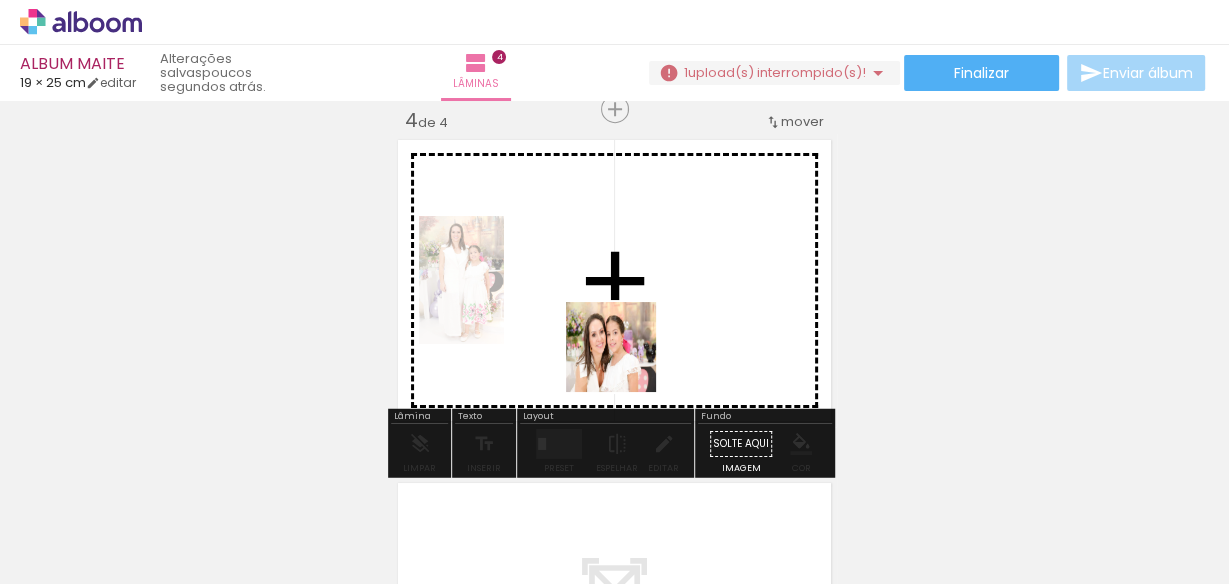 drag, startPoint x: 594, startPoint y: 536, endPoint x: 628, endPoint y: 357, distance: 182.20044 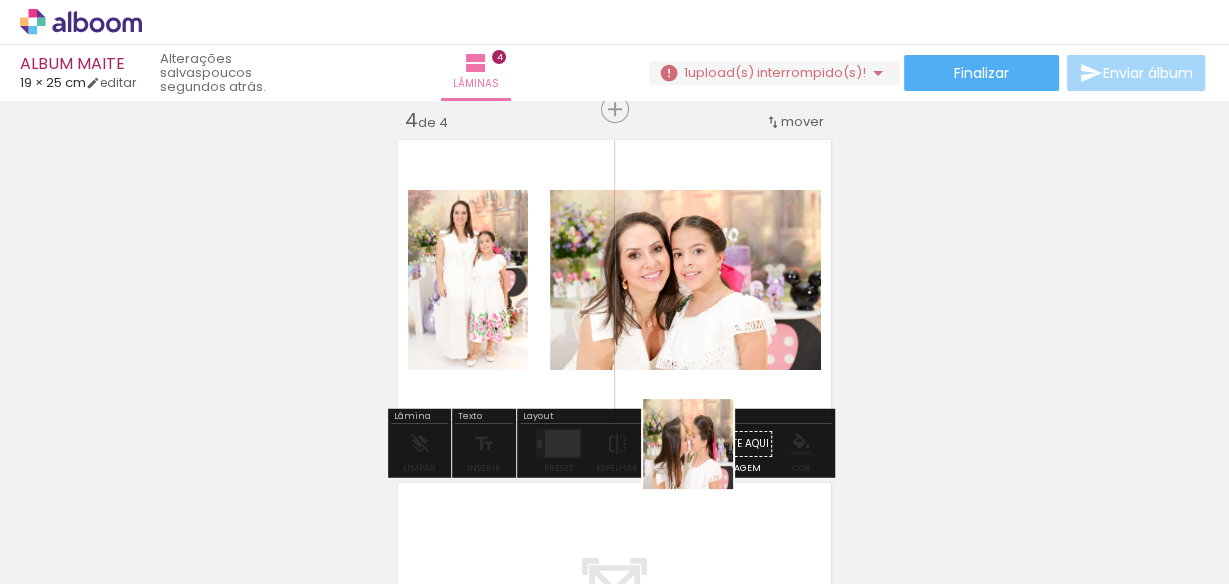 drag, startPoint x: 709, startPoint y: 526, endPoint x: 700, endPoint y: 355, distance: 171.23668 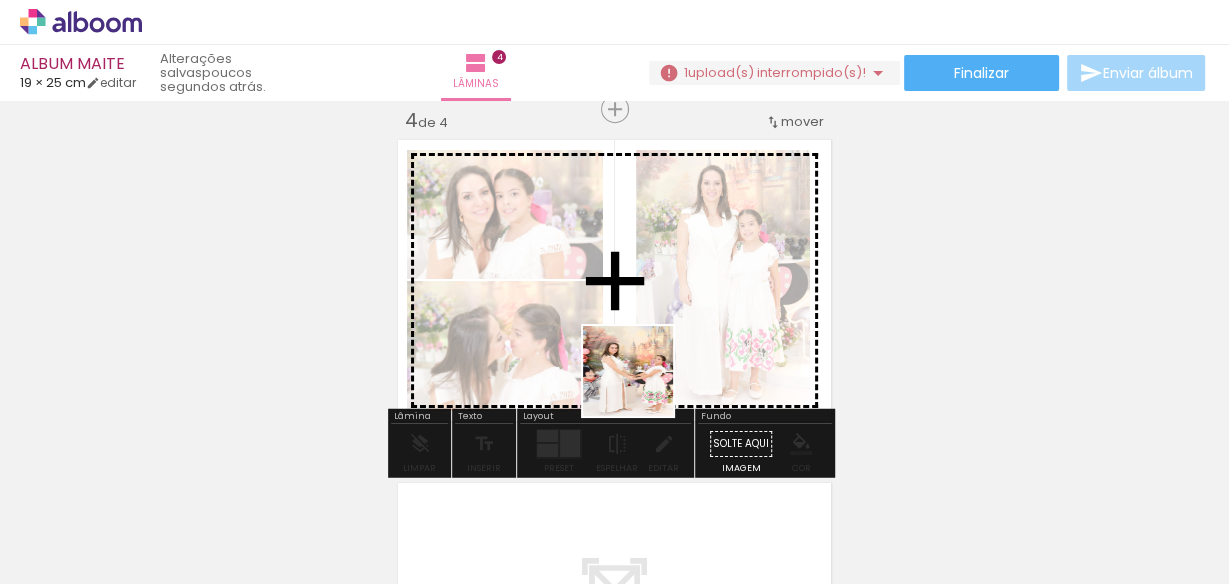 drag, startPoint x: 796, startPoint y: 539, endPoint x: 639, endPoint y: 389, distance: 217.1382 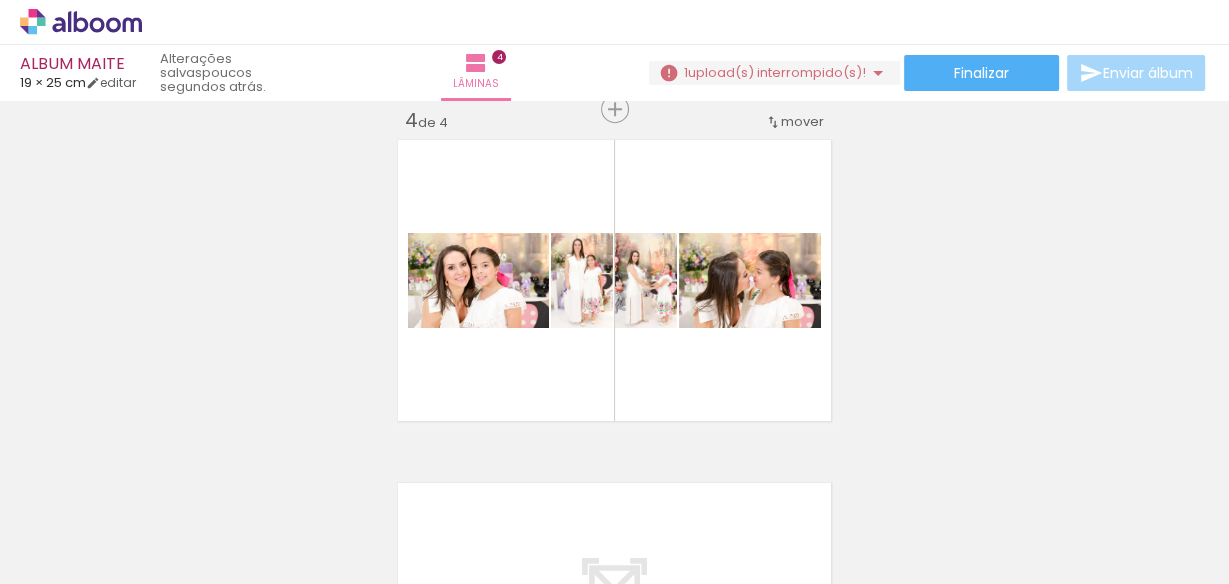 scroll, scrollTop: 0, scrollLeft: 6605, axis: horizontal 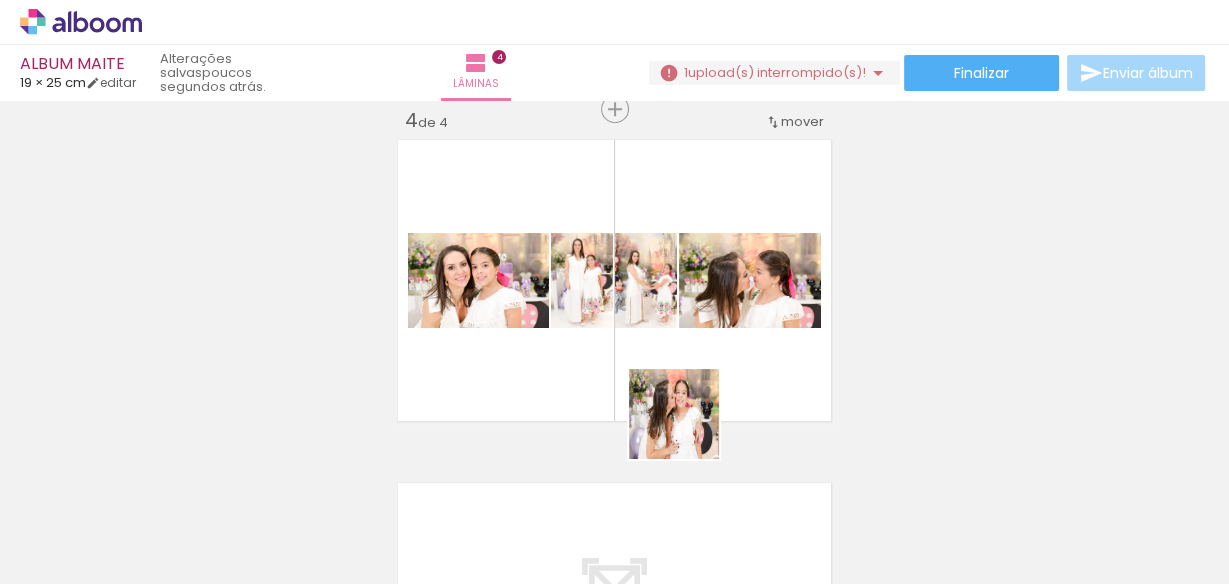 drag, startPoint x: 684, startPoint y: 508, endPoint x: 768, endPoint y: 441, distance: 107.44766 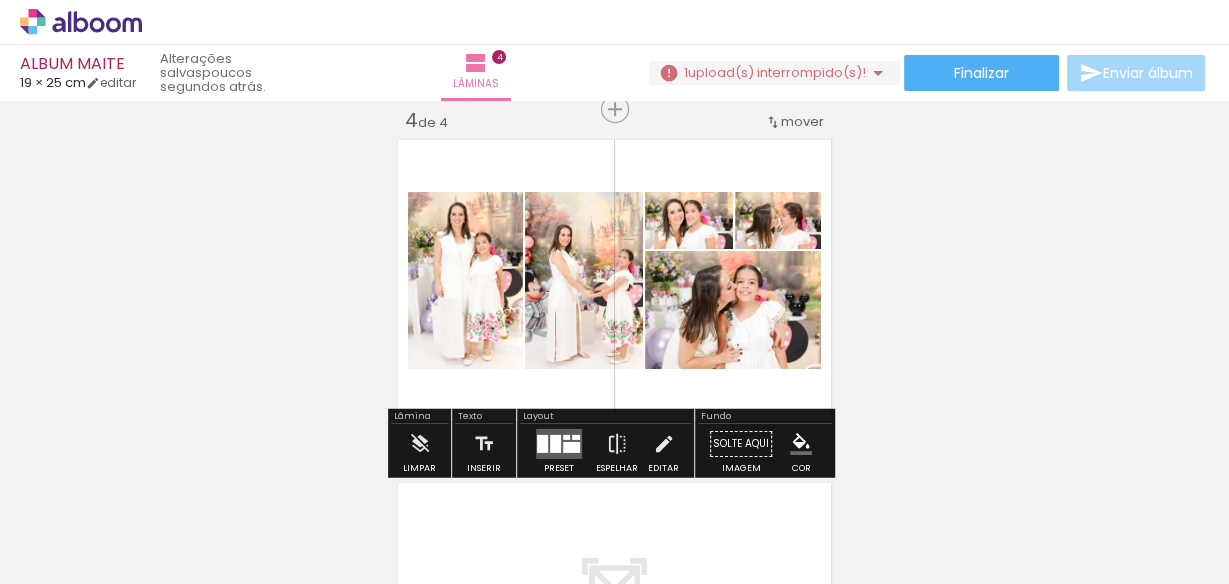 click at bounding box center (-3045, 517) 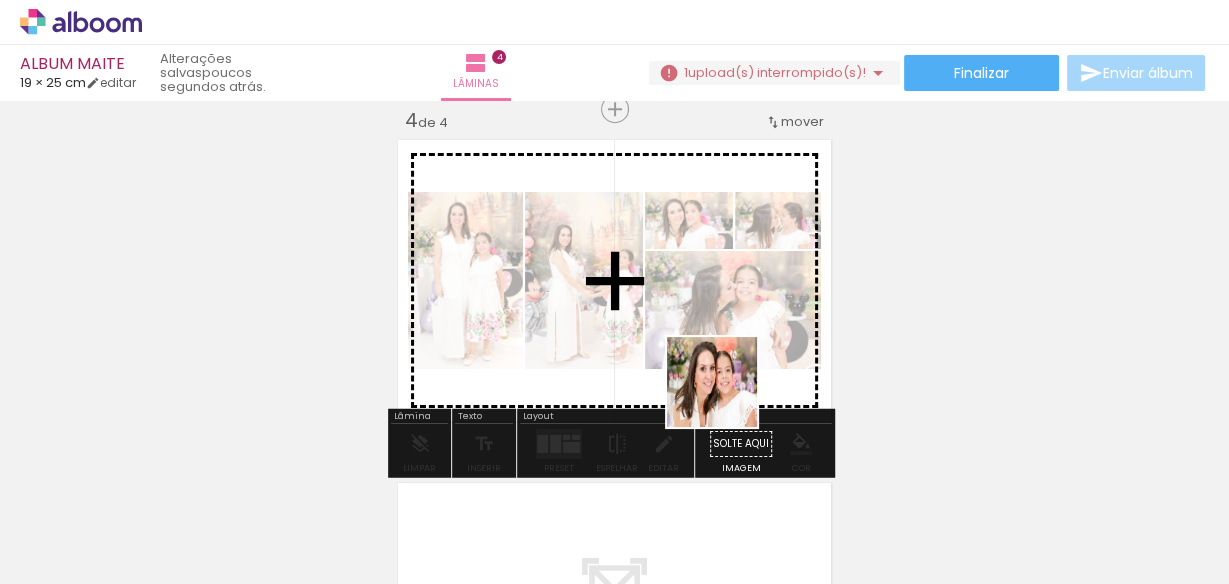drag, startPoint x: 768, startPoint y: 521, endPoint x: 834, endPoint y: 508, distance: 67.26812 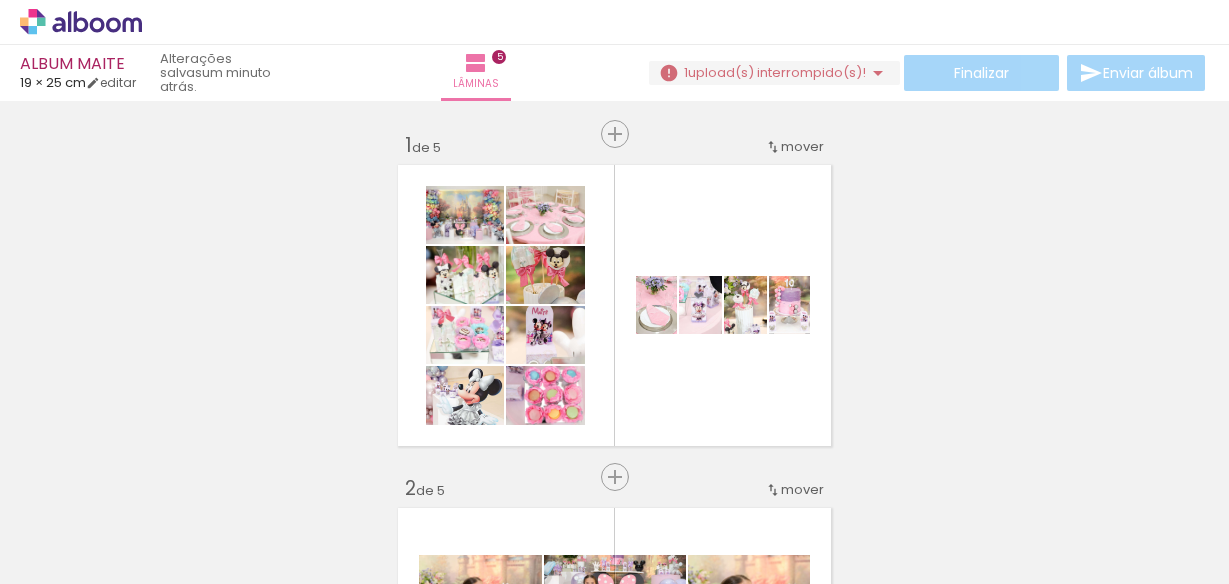 scroll, scrollTop: 0, scrollLeft: 0, axis: both 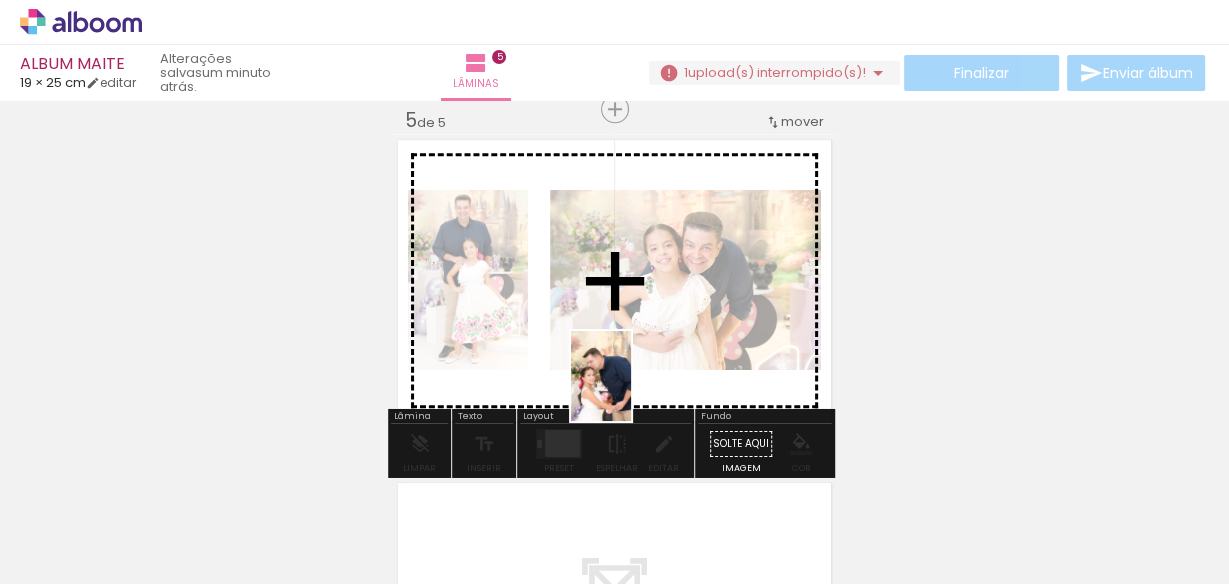 drag, startPoint x: 667, startPoint y: 548, endPoint x: 631, endPoint y: 387, distance: 164.97575 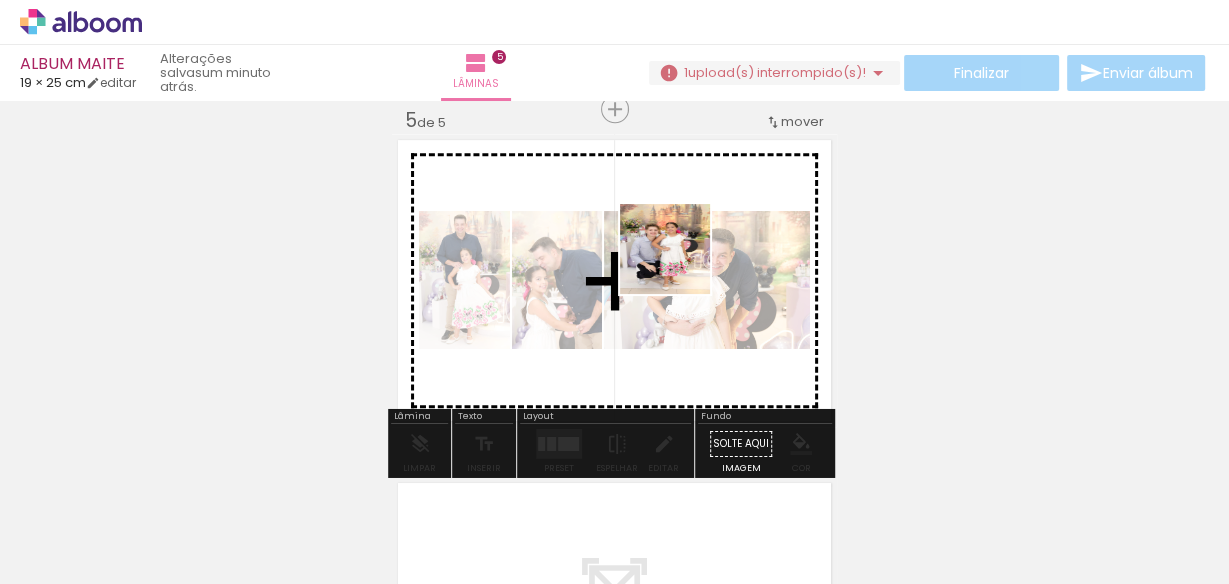 drag, startPoint x: 795, startPoint y: 526, endPoint x: 720, endPoint y: 298, distance: 240.01875 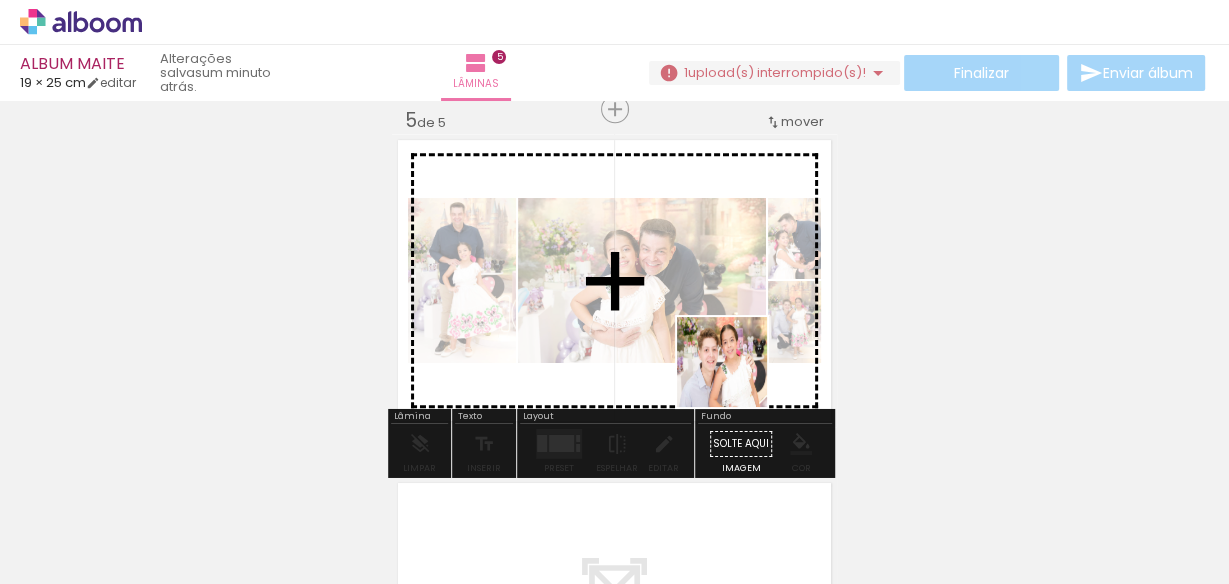 drag, startPoint x: 896, startPoint y: 528, endPoint x: 752, endPoint y: 373, distance: 211.56796 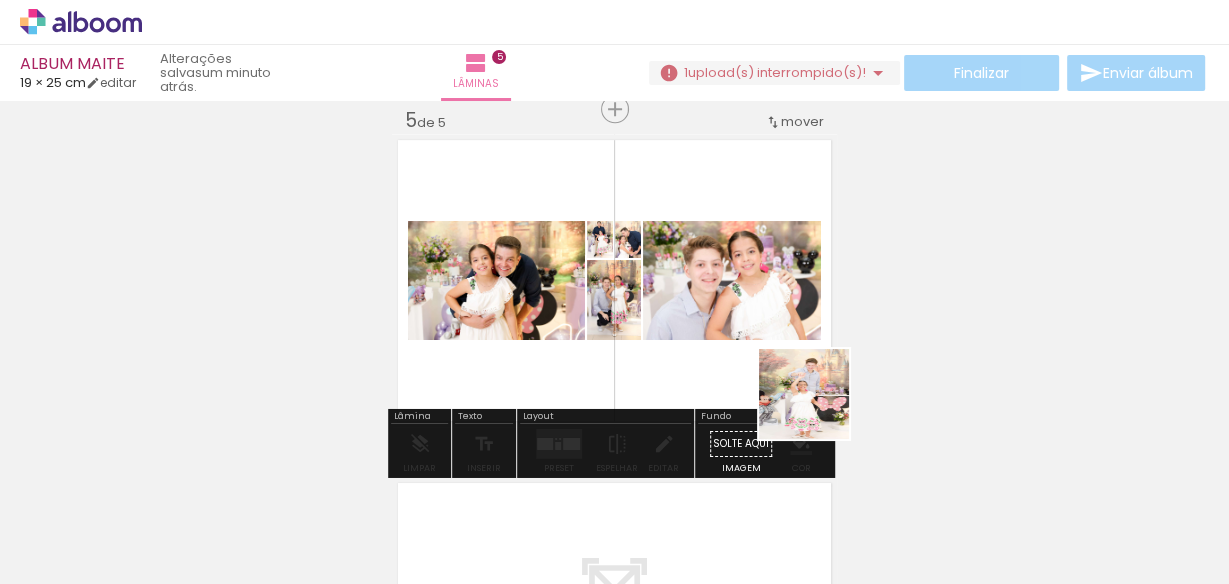 drag, startPoint x: 972, startPoint y: 487, endPoint x: 760, endPoint y: 348, distance: 253.50542 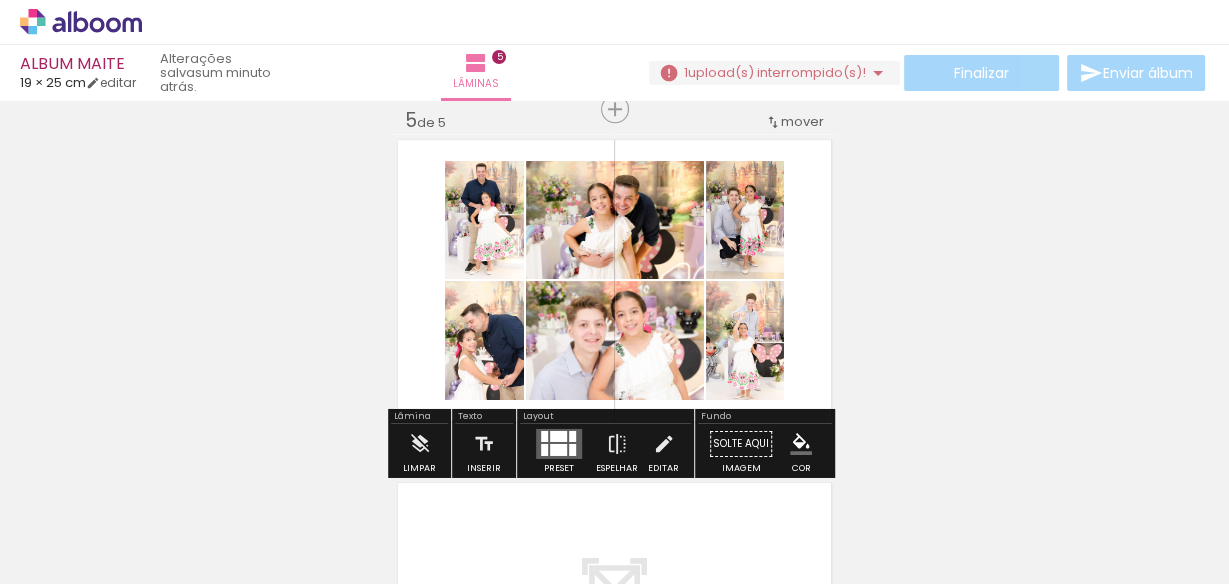 click at bounding box center (572, 450) 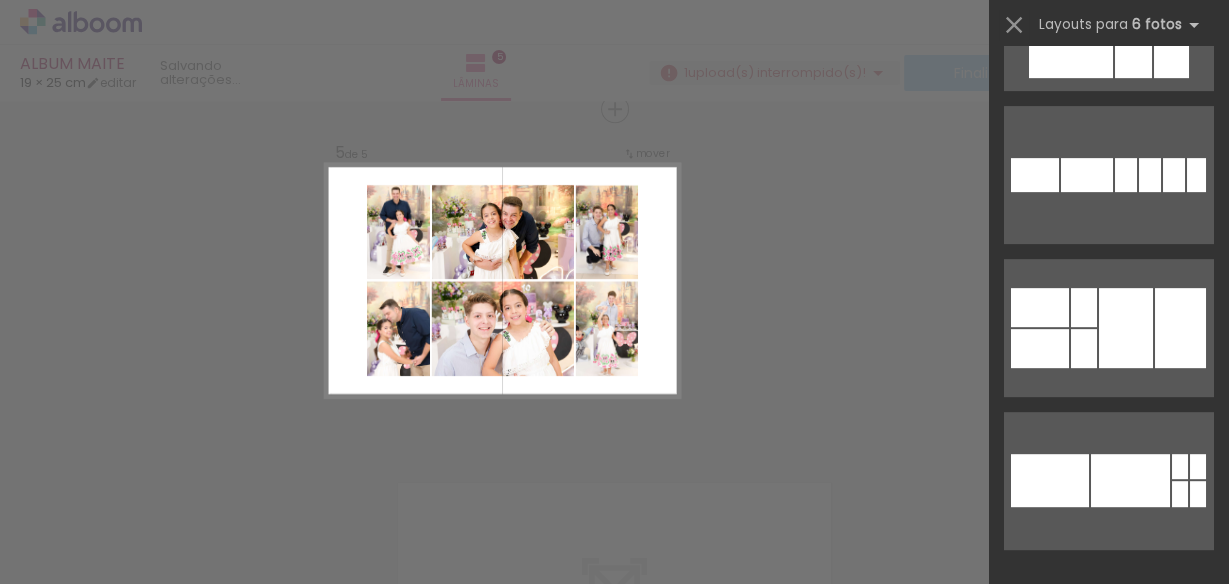 scroll, scrollTop: 0, scrollLeft: 0, axis: both 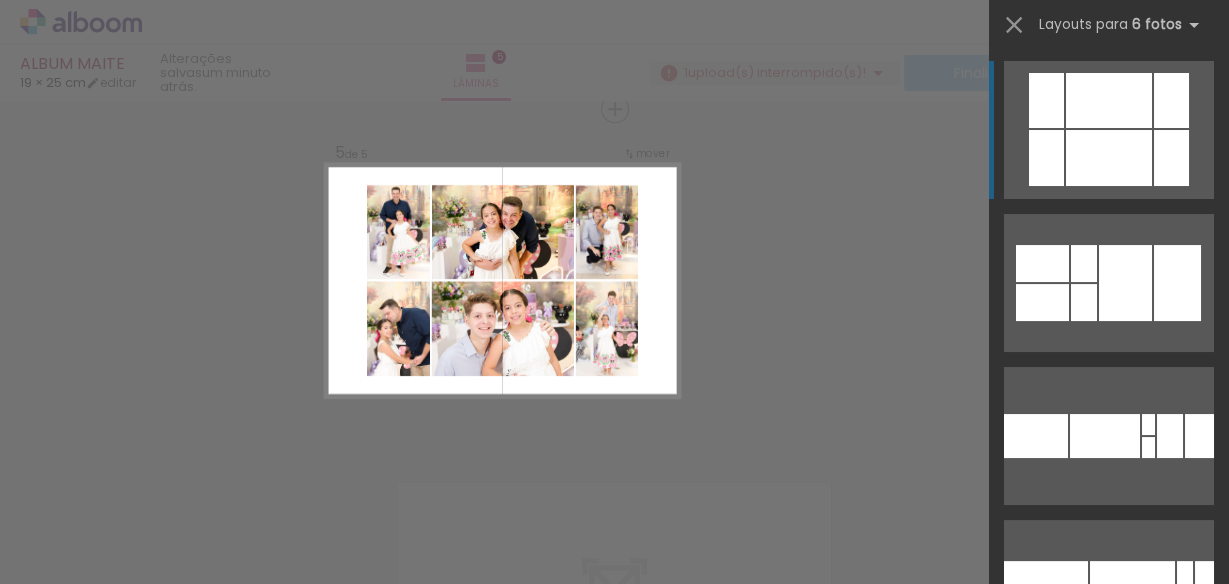 click at bounding box center [1109, 158] 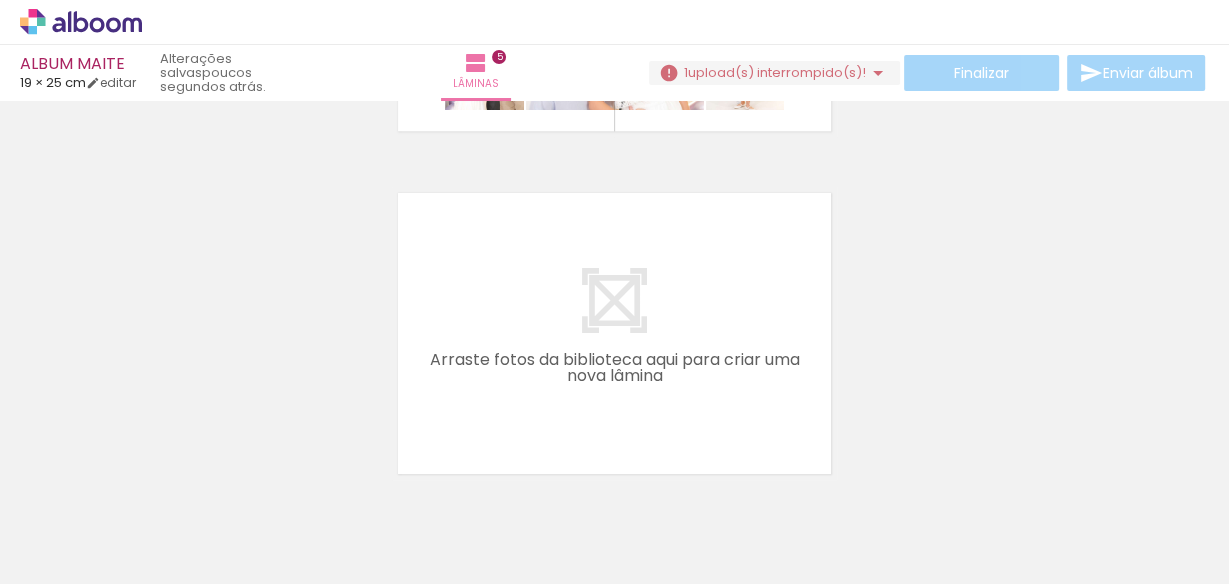 scroll, scrollTop: 1717, scrollLeft: 0, axis: vertical 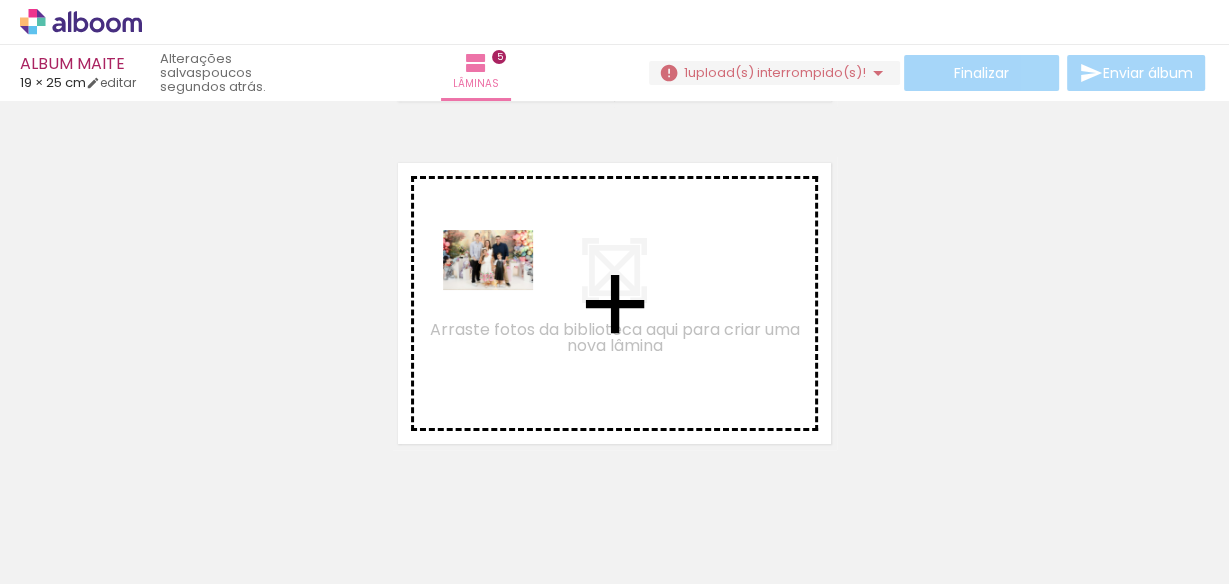drag, startPoint x: 230, startPoint y: 512, endPoint x: 503, endPoint y: 290, distance: 351.87073 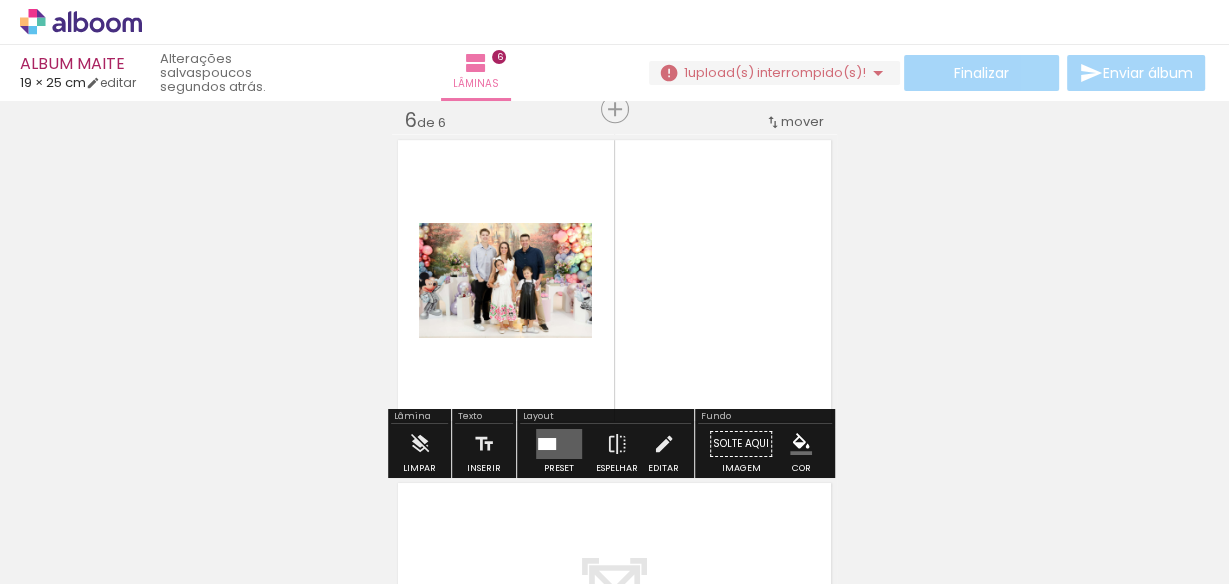 scroll, scrollTop: 1740, scrollLeft: 0, axis: vertical 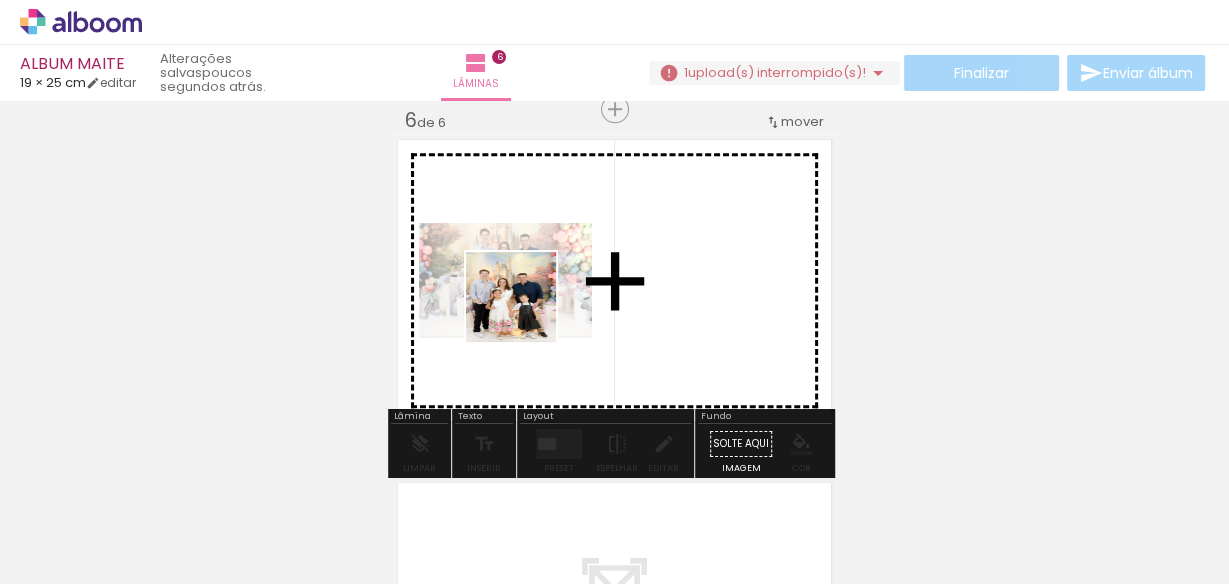 drag, startPoint x: 332, startPoint y: 516, endPoint x: 544, endPoint y: 295, distance: 306.24338 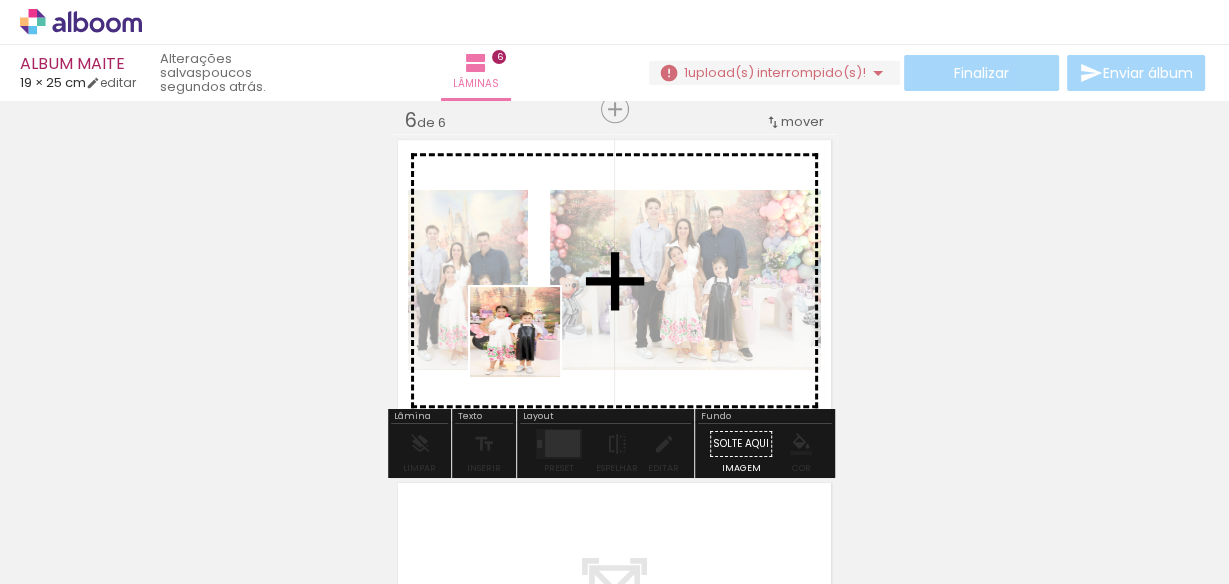 drag, startPoint x: 428, startPoint y: 521, endPoint x: 562, endPoint y: 297, distance: 261.02106 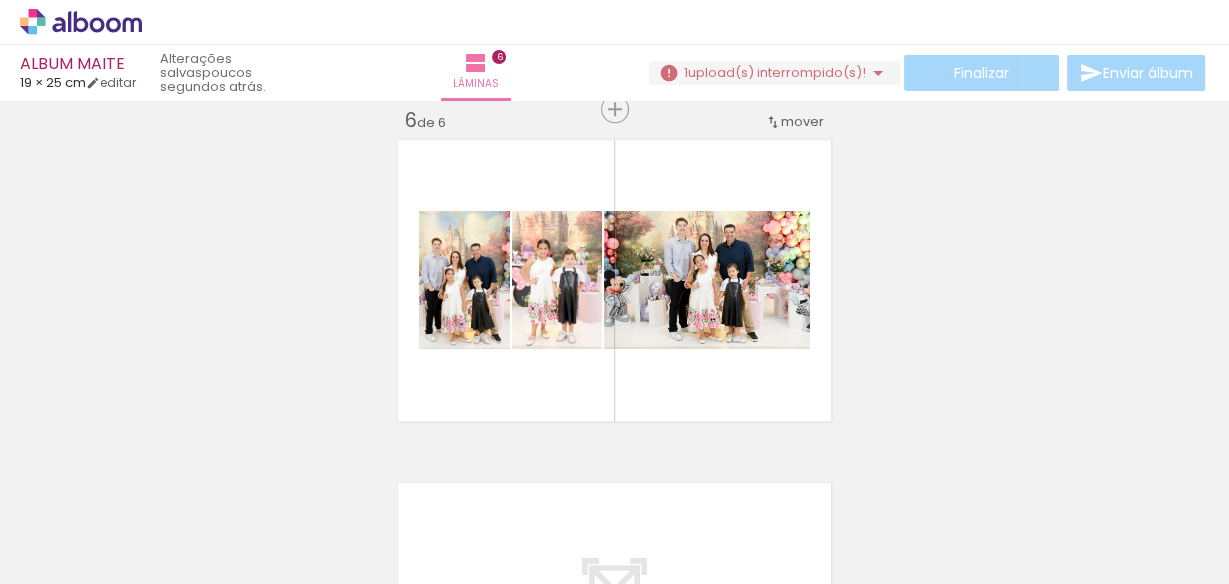 scroll, scrollTop: 0, scrollLeft: 2945, axis: horizontal 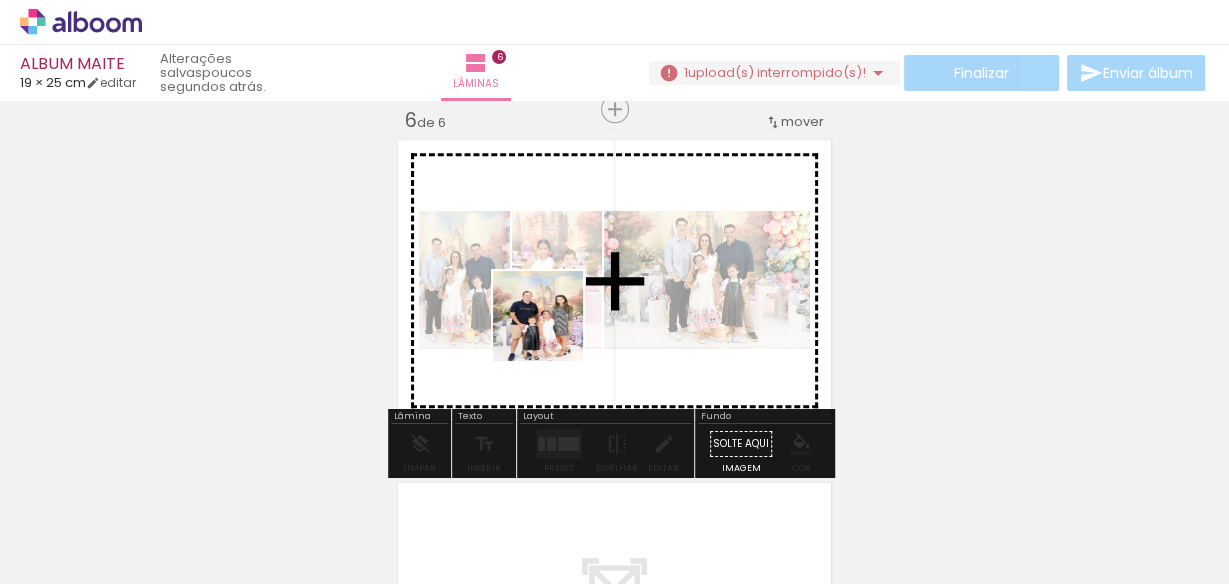 drag, startPoint x: 307, startPoint y: 539, endPoint x: 558, endPoint y: 324, distance: 330.49356 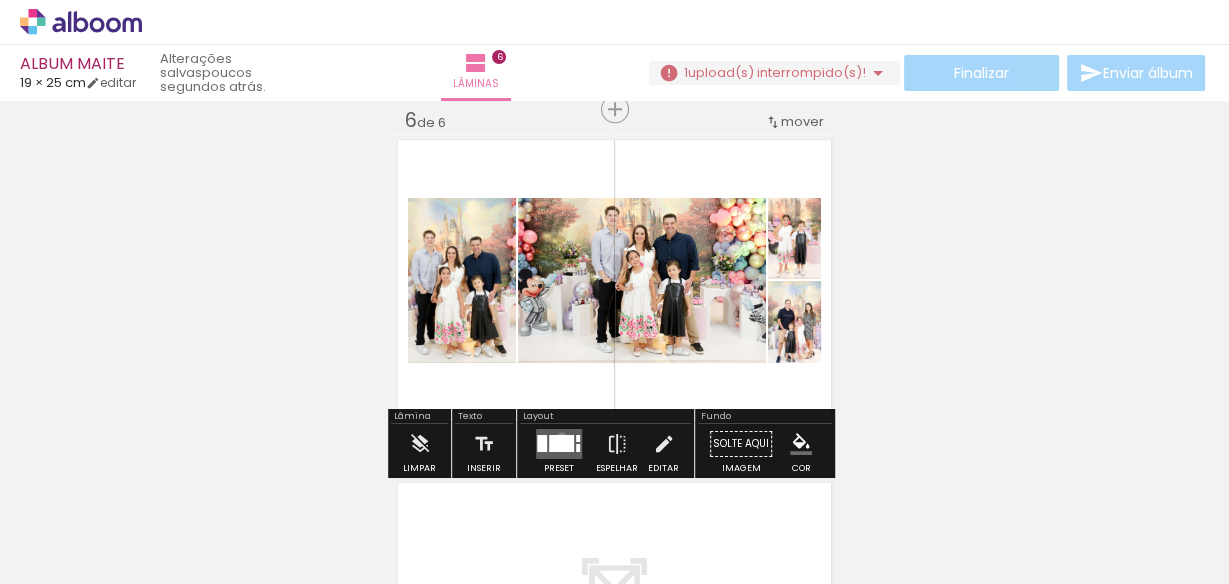 click at bounding box center [561, 443] 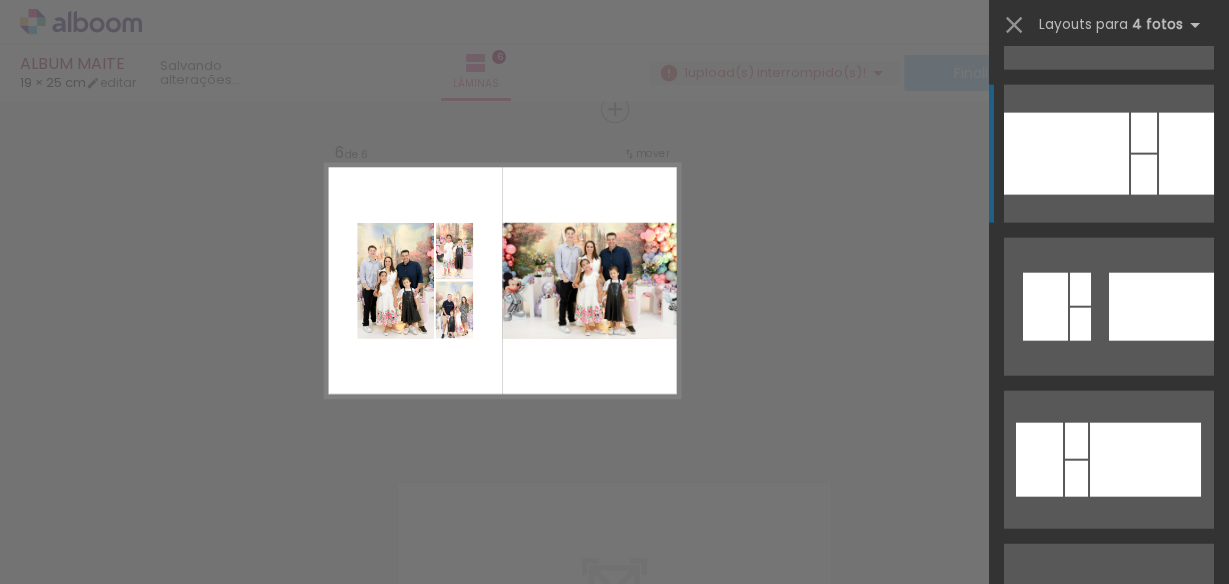 scroll, scrollTop: 3840, scrollLeft: 0, axis: vertical 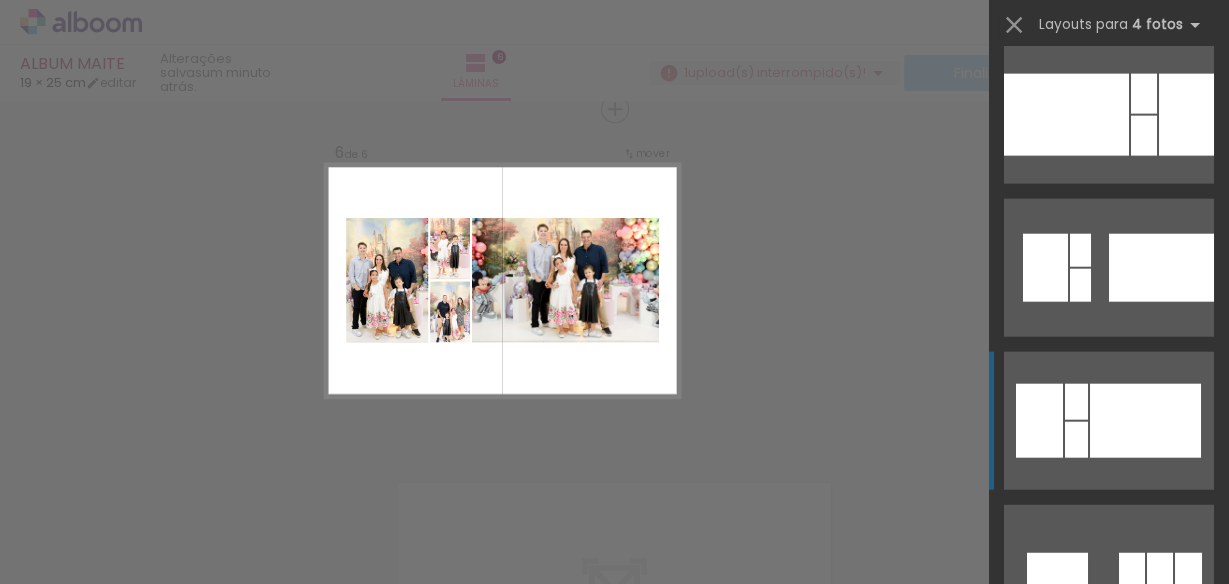 click at bounding box center (1145, 421) 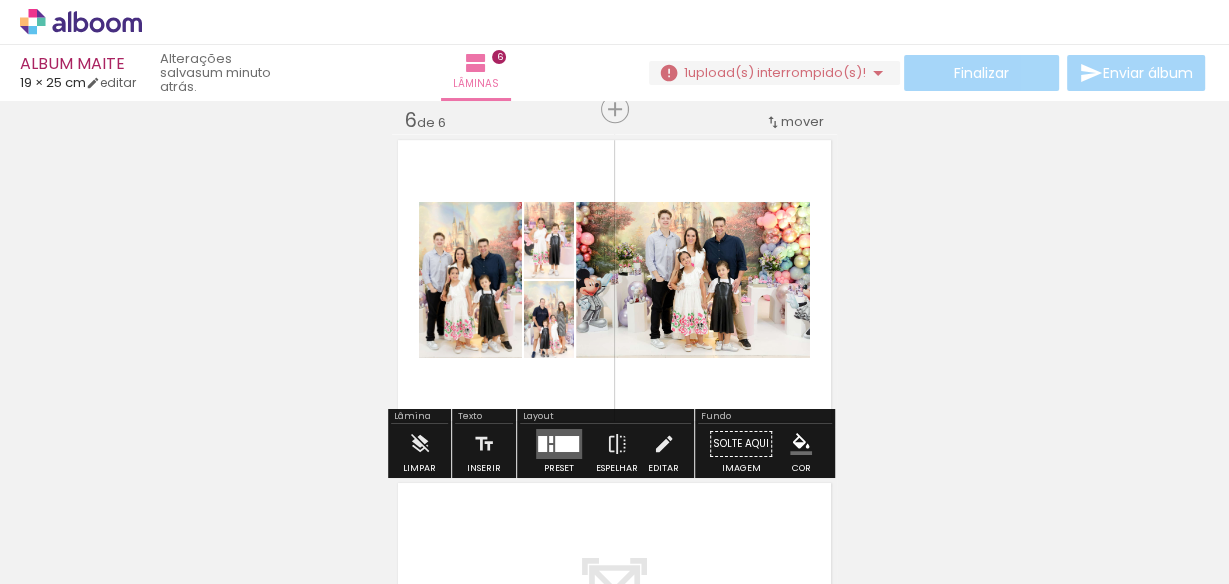 click at bounding box center [567, 444] 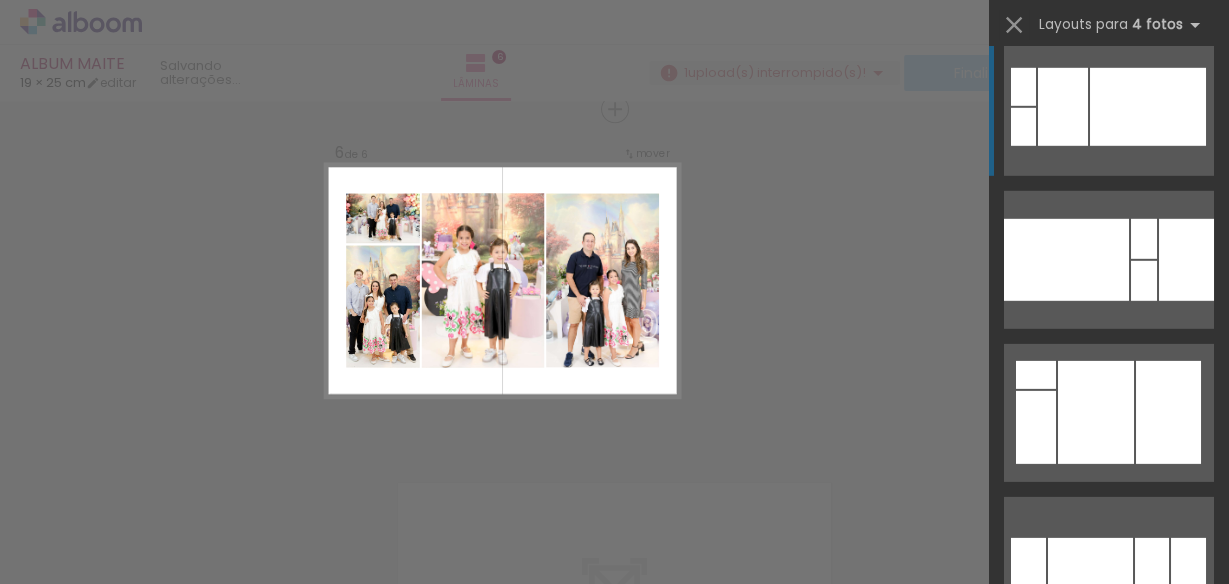 scroll, scrollTop: 4771, scrollLeft: 0, axis: vertical 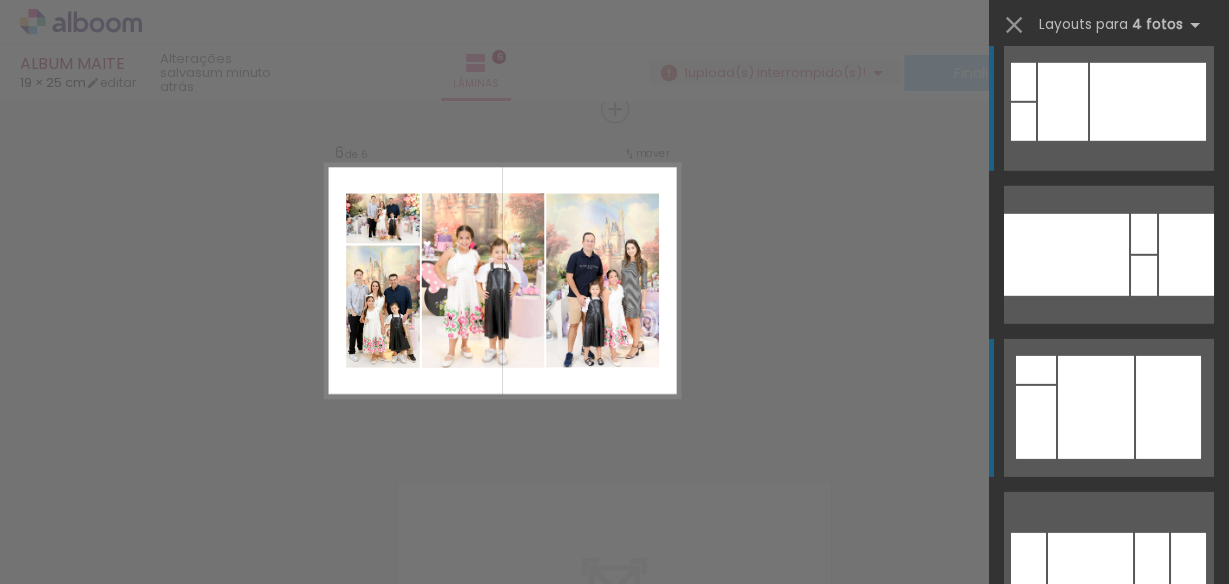 click at bounding box center (1096, 407) 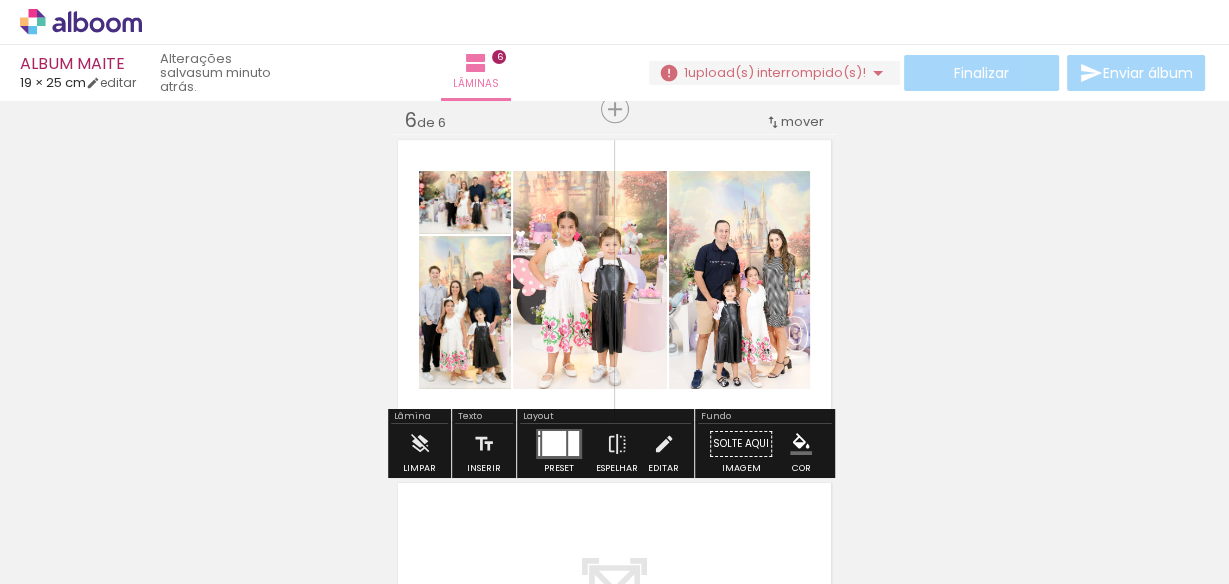 click on "Inserir lâmina 1  de 6  Inserir lâmina 2  de 6  Inserir lâmina 3  de 6  Inserir lâmina 4  de 6  Inserir lâmina 5  de 6  Inserir lâmina 6  de 6" at bounding box center (614, -431) 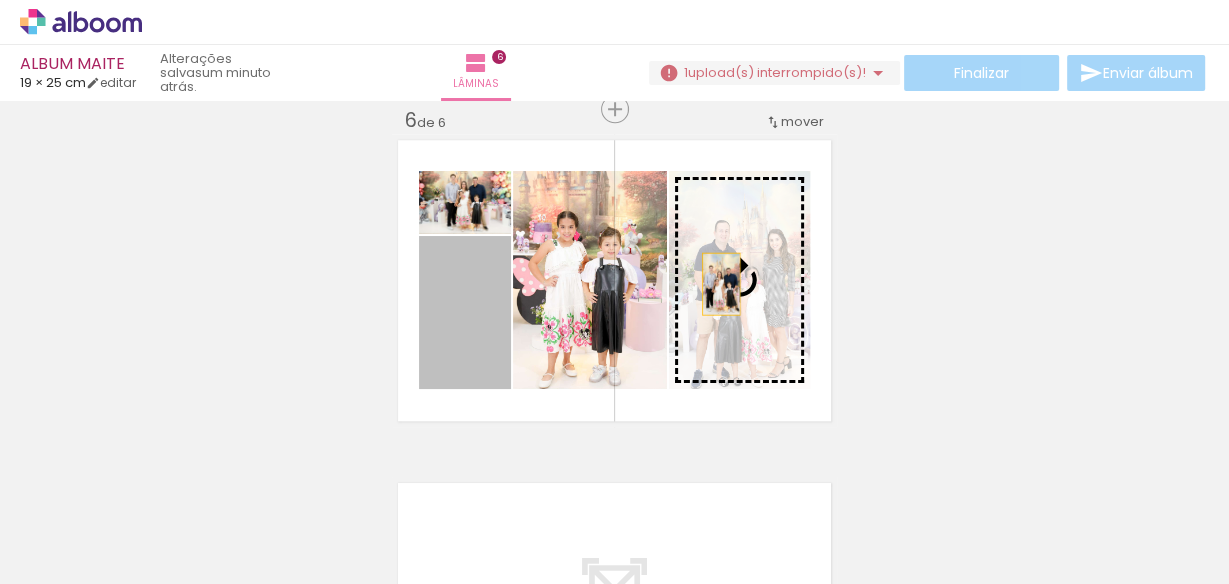 drag, startPoint x: 471, startPoint y: 363, endPoint x: 715, endPoint y: 283, distance: 256.78006 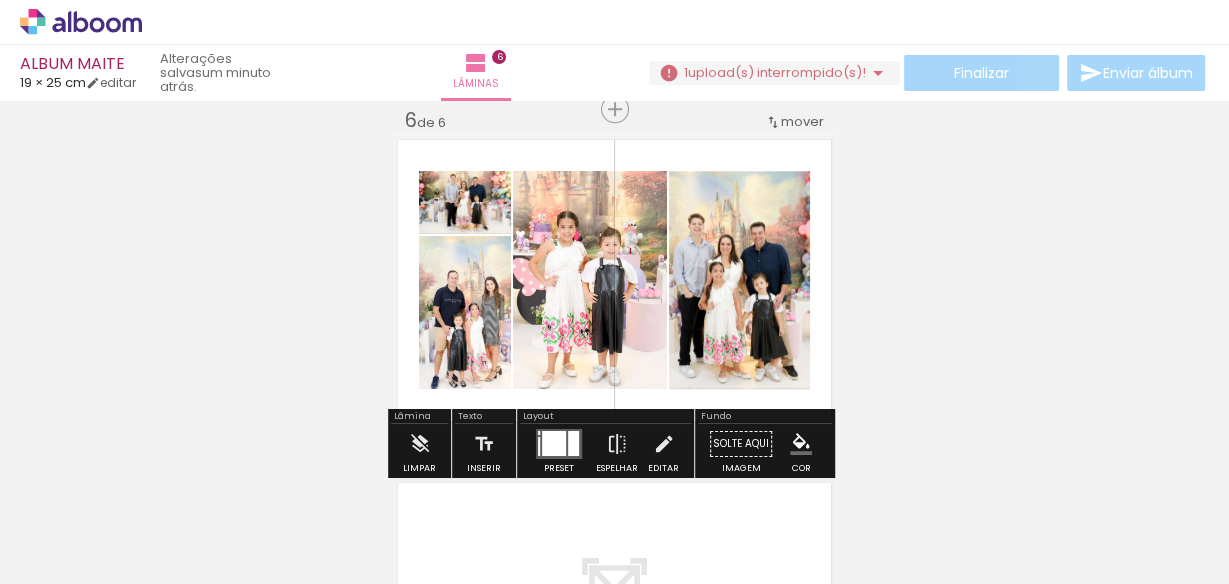 click on "Inserir lâmina 1  de 6  Inserir lâmina 2  de 6  Inserir lâmina 3  de 6  Inserir lâmina 4  de 6  Inserir lâmina 5  de 6  Inserir lâmina 6  de 6" at bounding box center [614, -431] 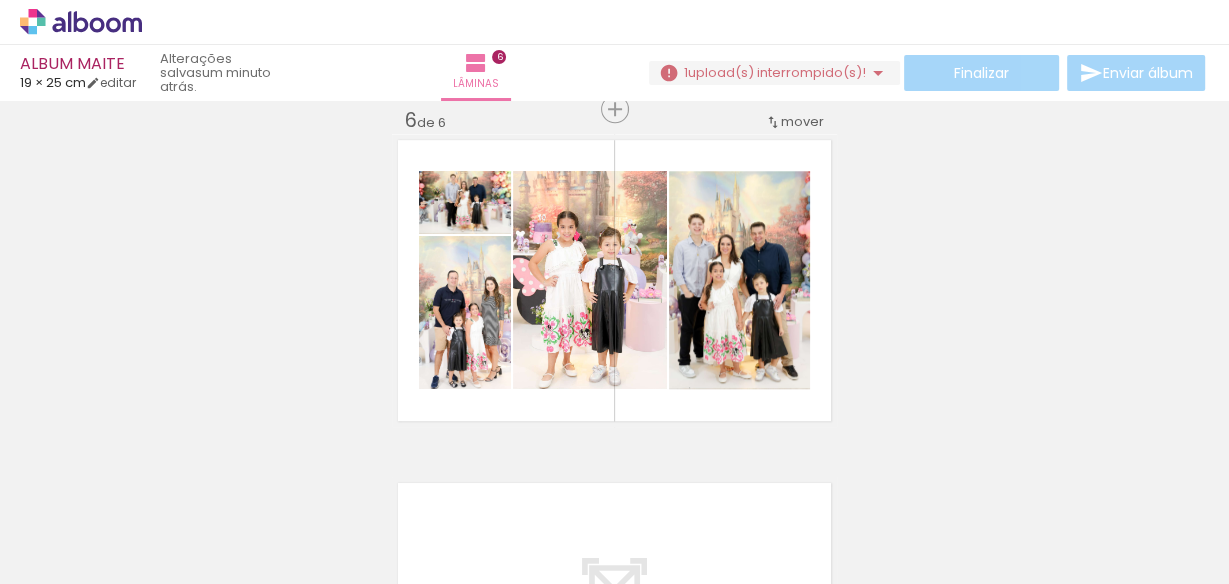 click on "Inserir lâmina 1  de 6  Inserir lâmina 2  de 6  Inserir lâmina 3  de 6  Inserir lâmina 4  de 6  Inserir lâmina 5  de 6  Inserir lâmina 6  de 6" at bounding box center (614, -431) 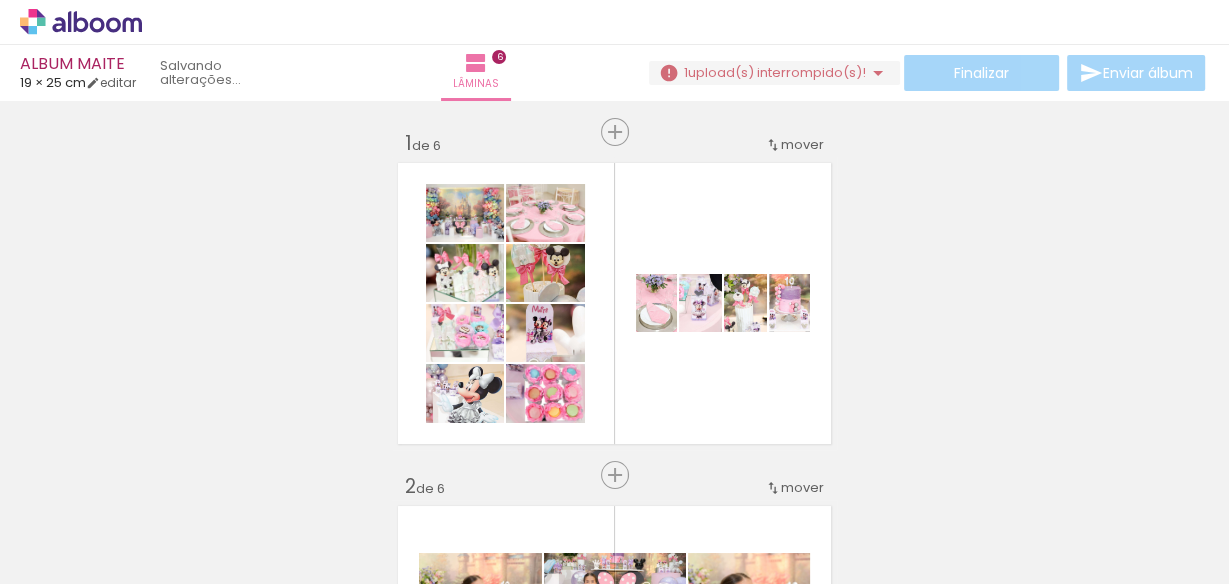 scroll, scrollTop: 0, scrollLeft: 0, axis: both 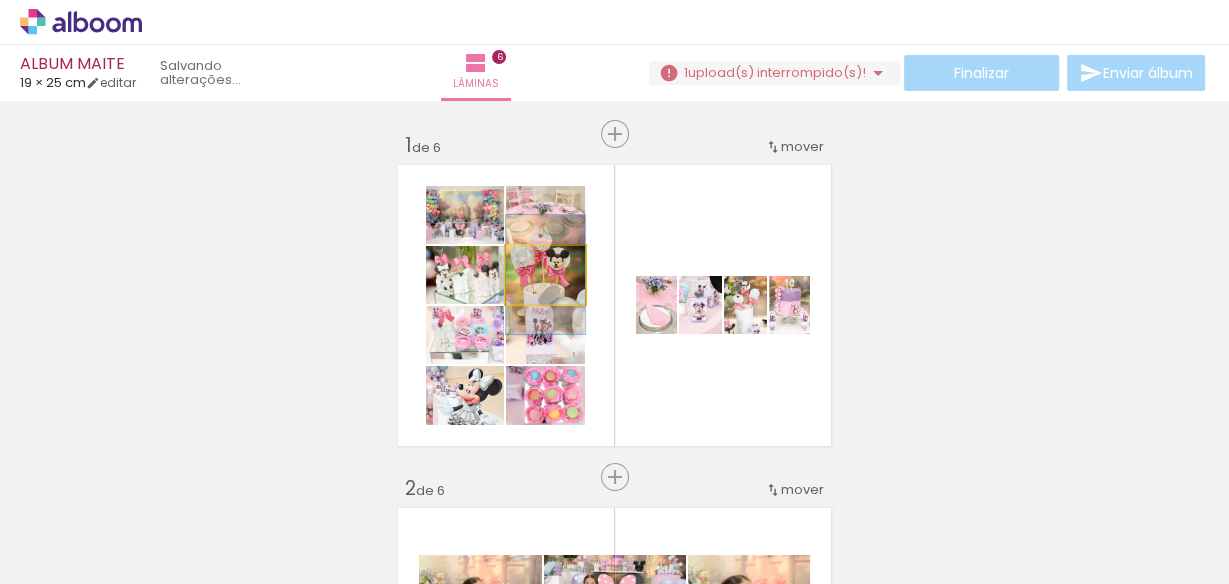 click 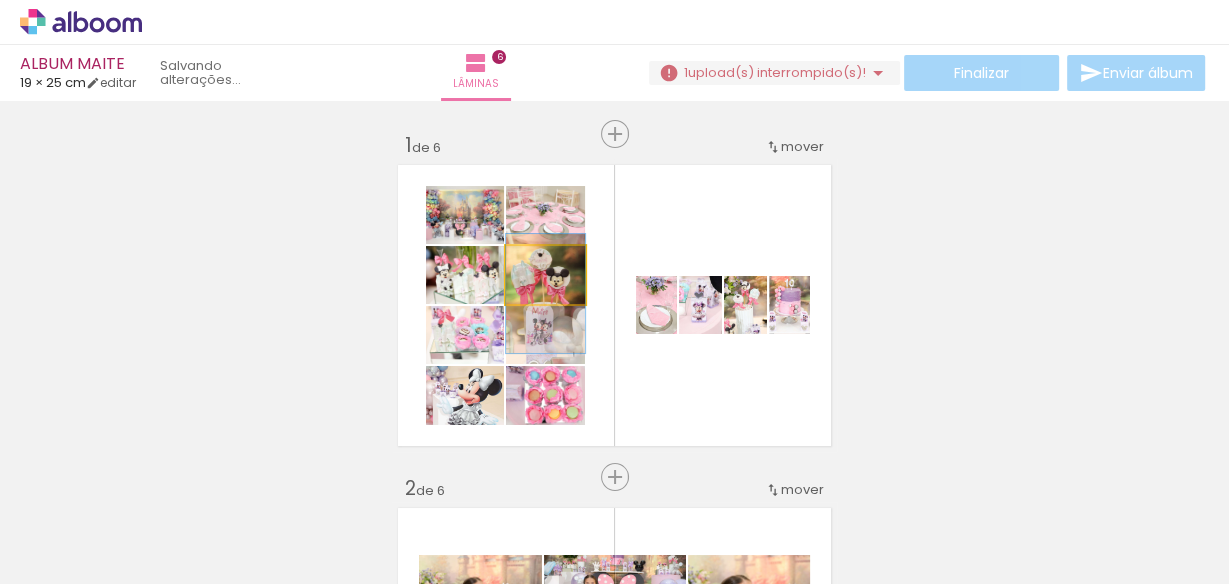drag, startPoint x: 576, startPoint y: 253, endPoint x: 576, endPoint y: 273, distance: 20 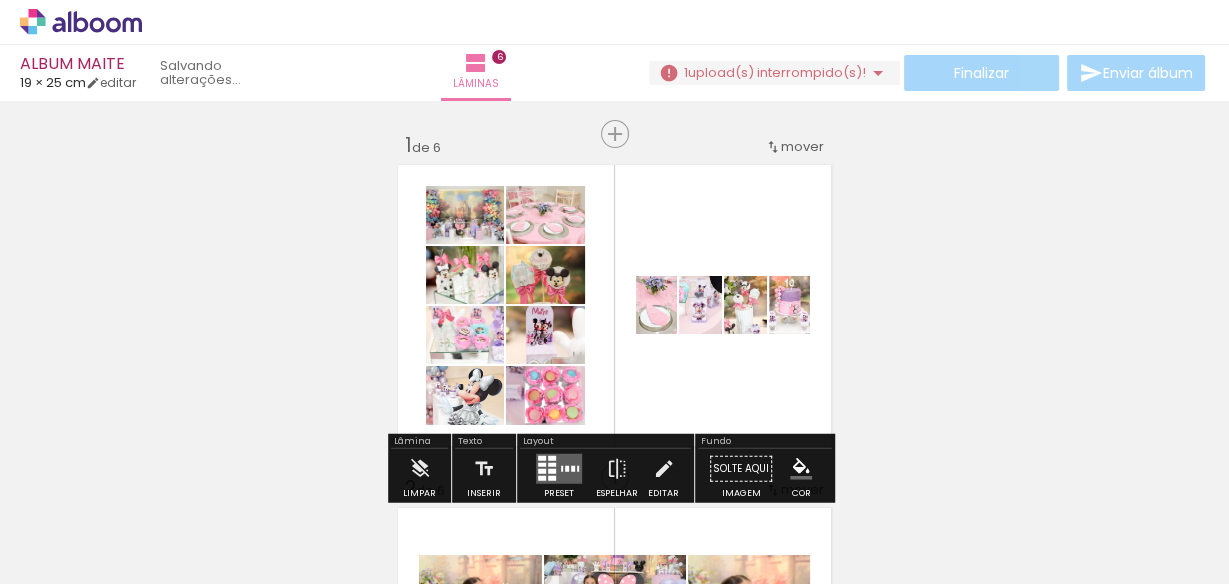 click on "Inserir lâmina 1  de 6  Inserir lâmina 2  de 6  Inserir lâmina 3  de 6  Inserir lâmina 4  de 6  Inserir lâmina 5  de 6  Inserir lâmina 6  de 6" at bounding box center (614, 1309) 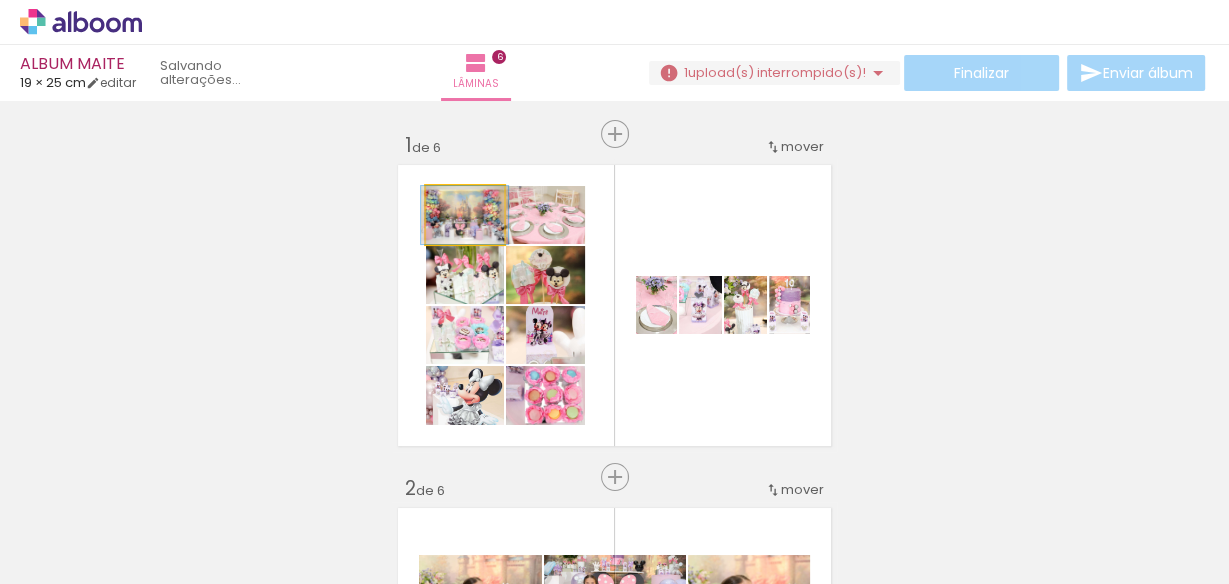 click 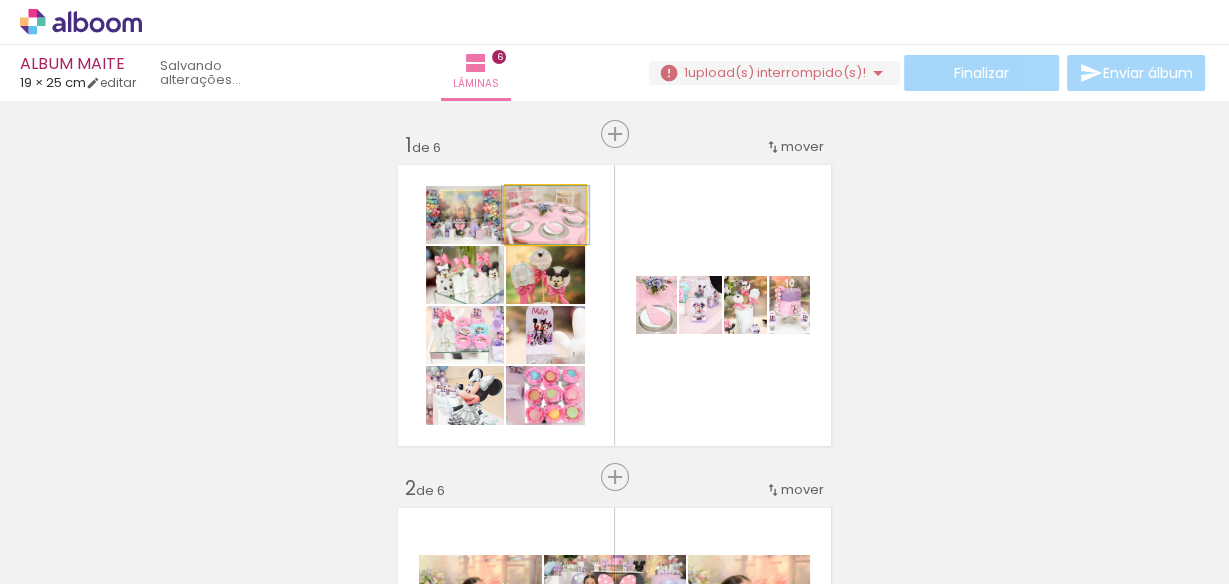 click 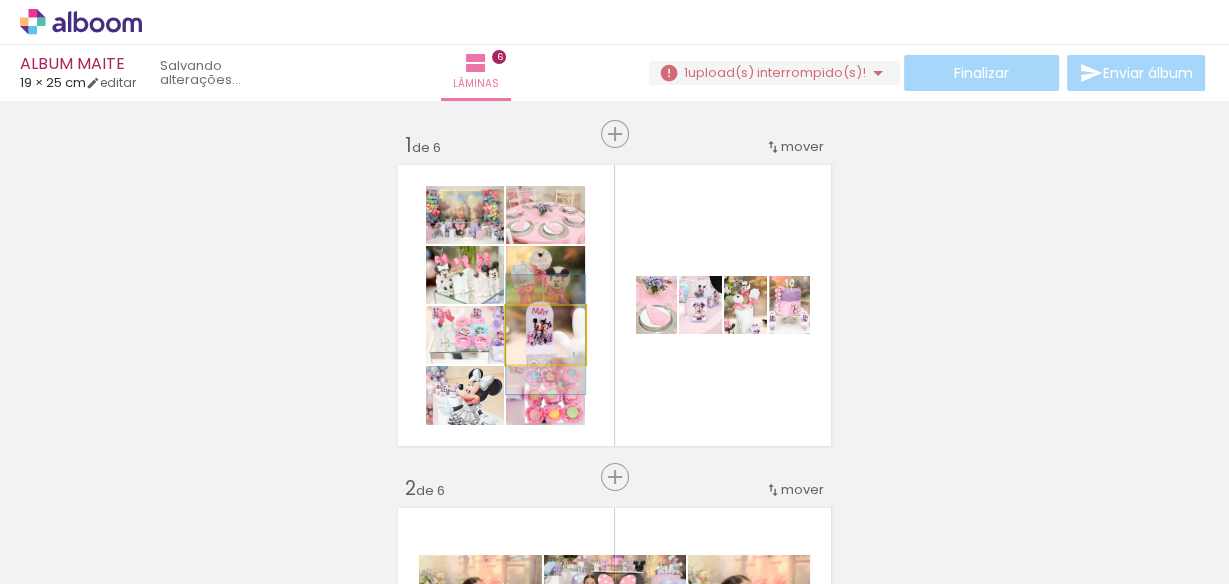 click 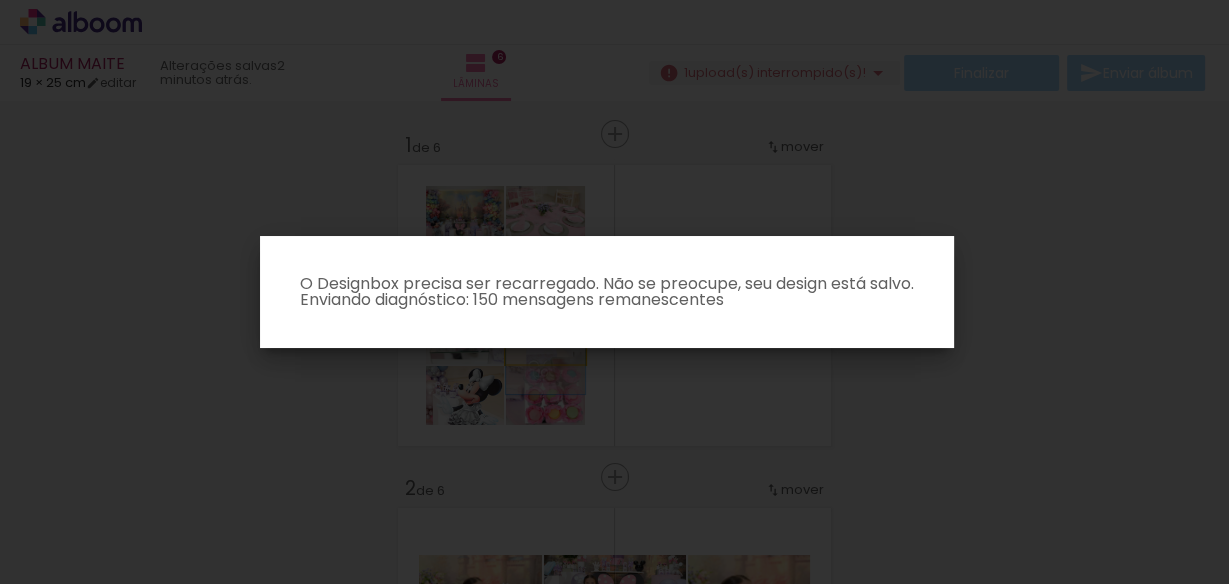 click at bounding box center [614, 292] 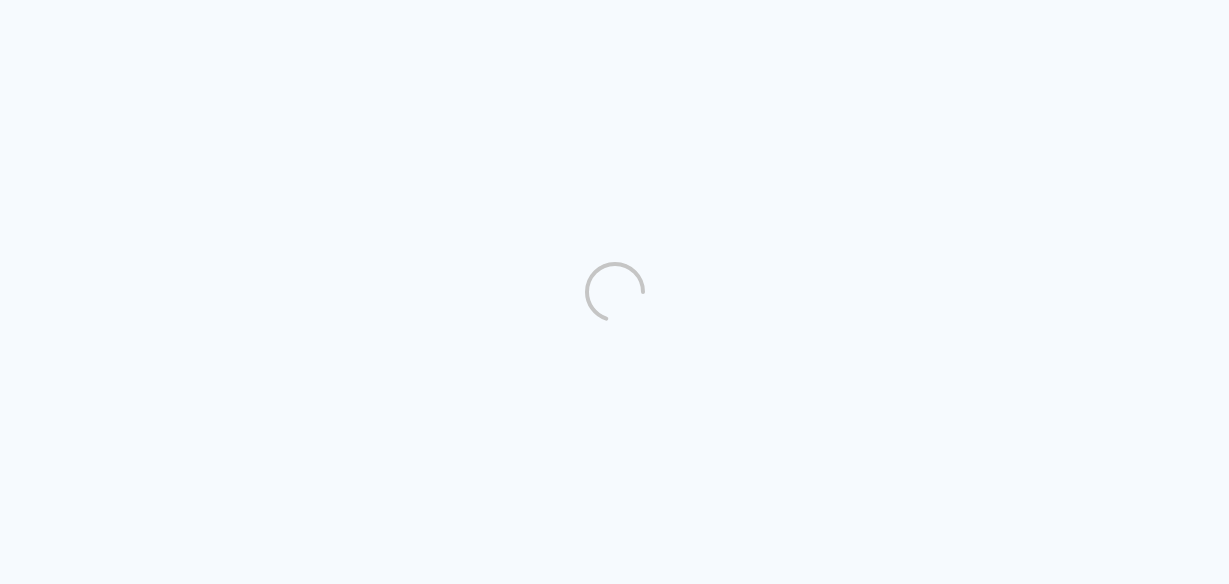 scroll, scrollTop: 0, scrollLeft: 0, axis: both 